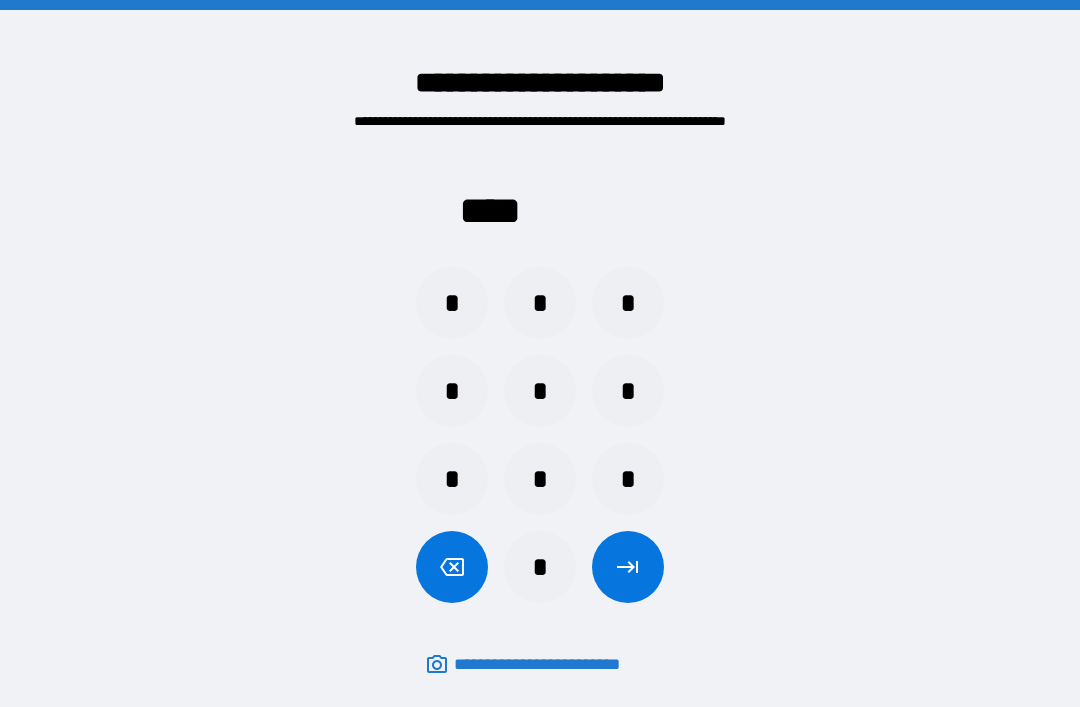scroll, scrollTop: 64, scrollLeft: 0, axis: vertical 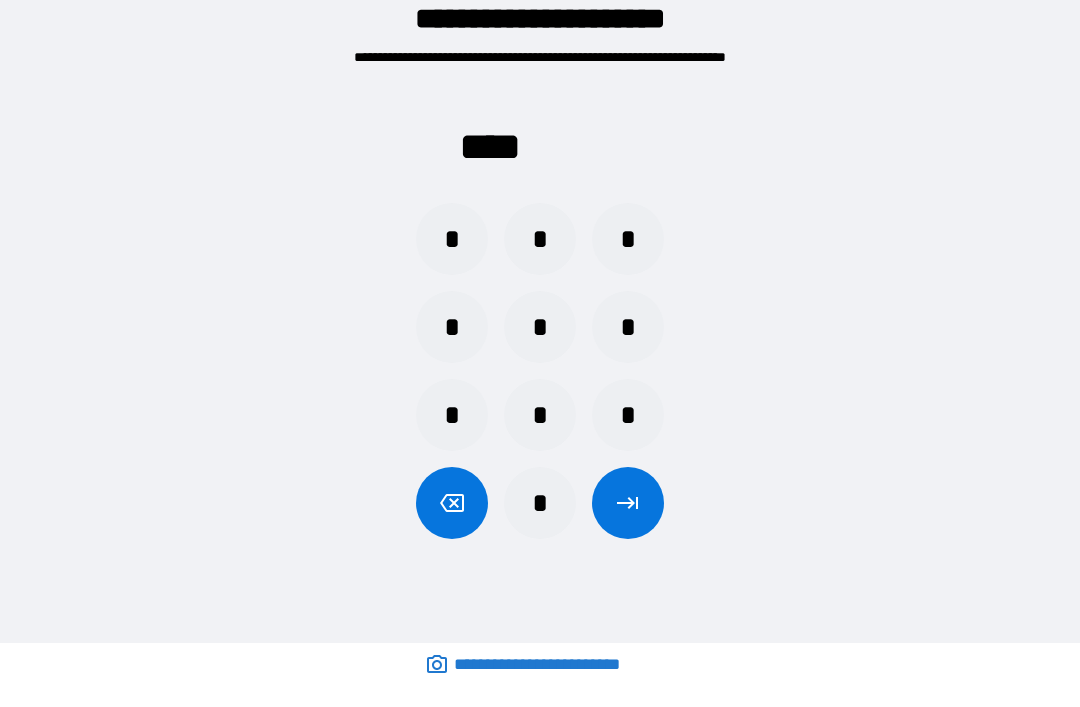 click on "*" at bounding box center (540, 415) 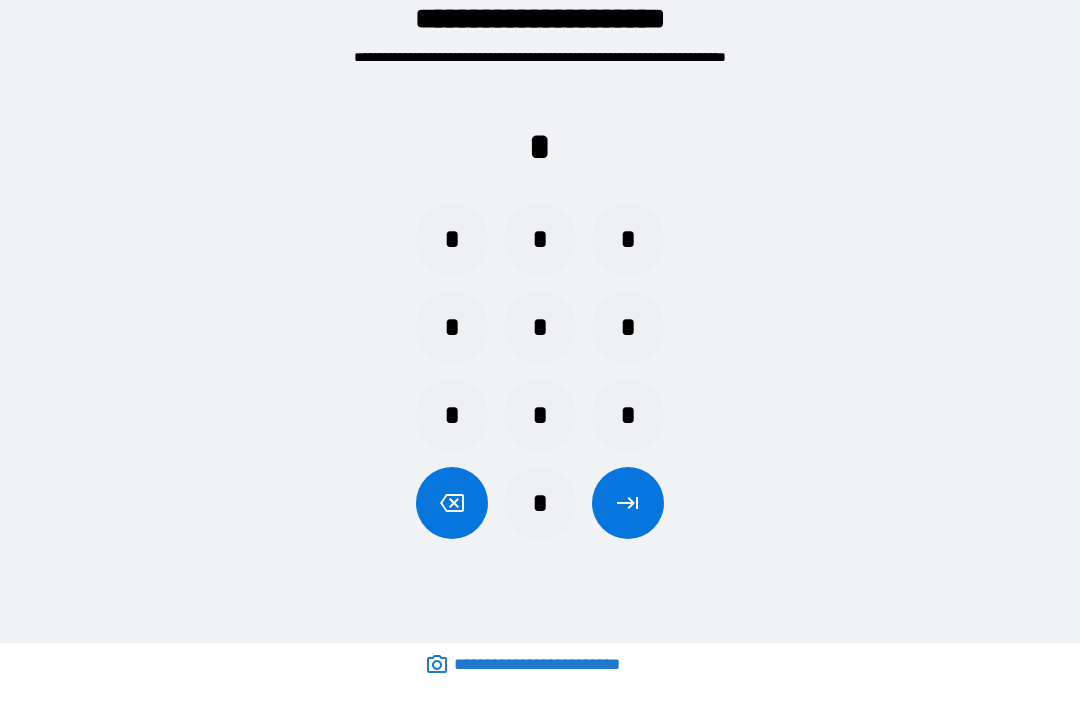 click on "*" at bounding box center (540, 415) 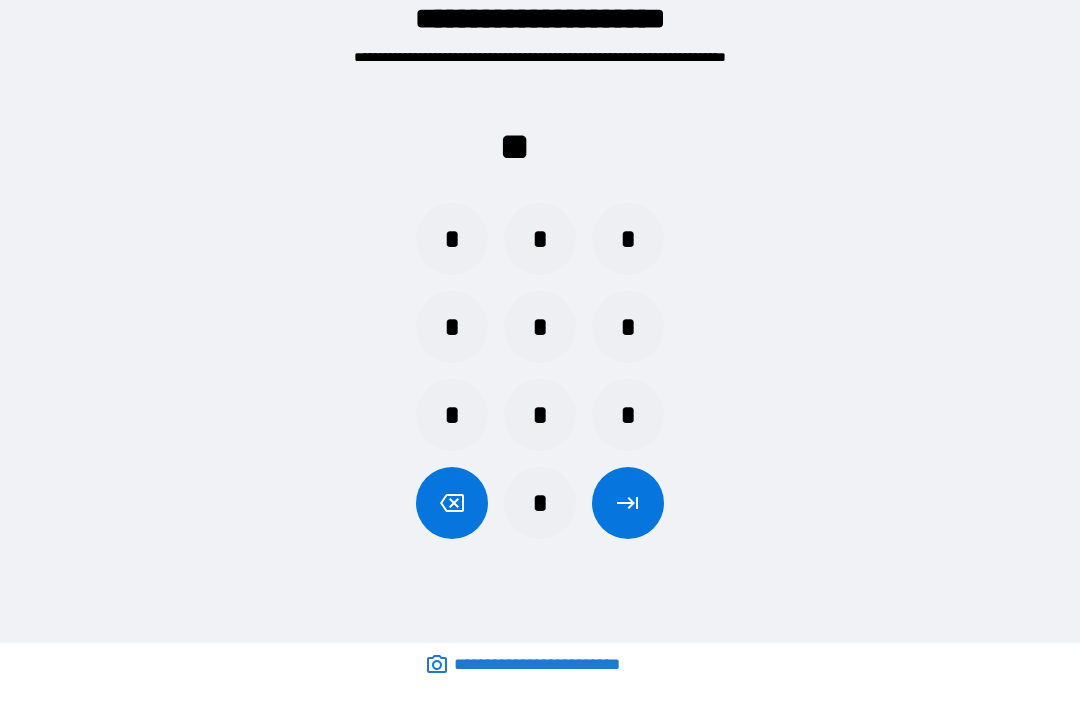 click on "*" at bounding box center [628, 415] 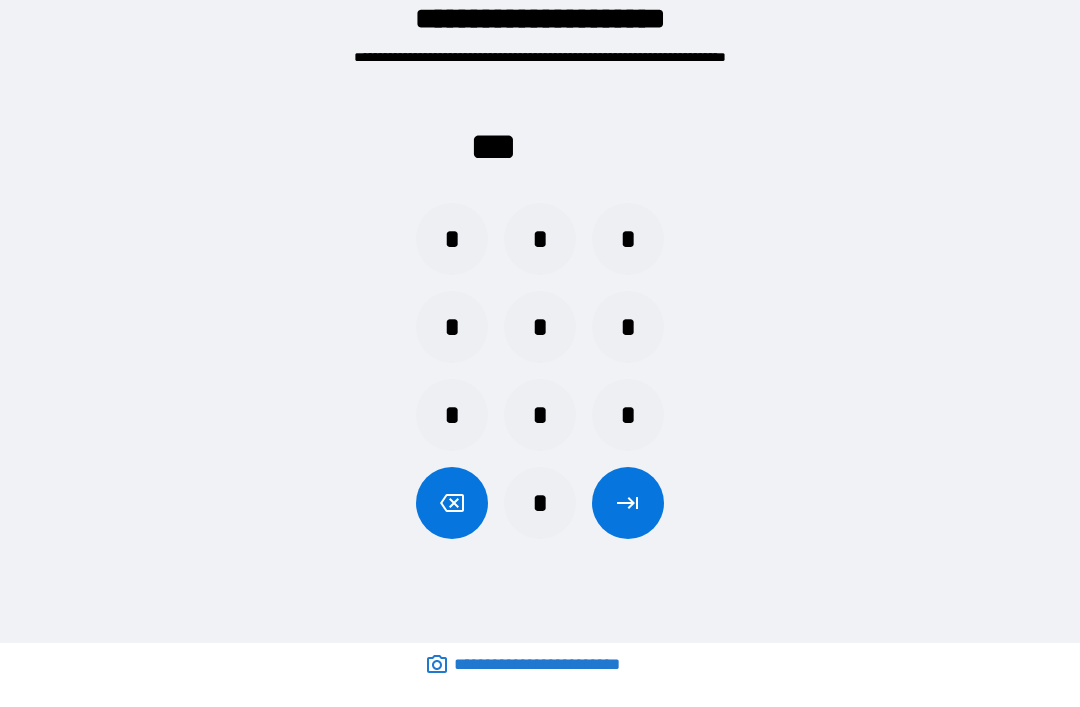 click on "*" at bounding box center [540, 503] 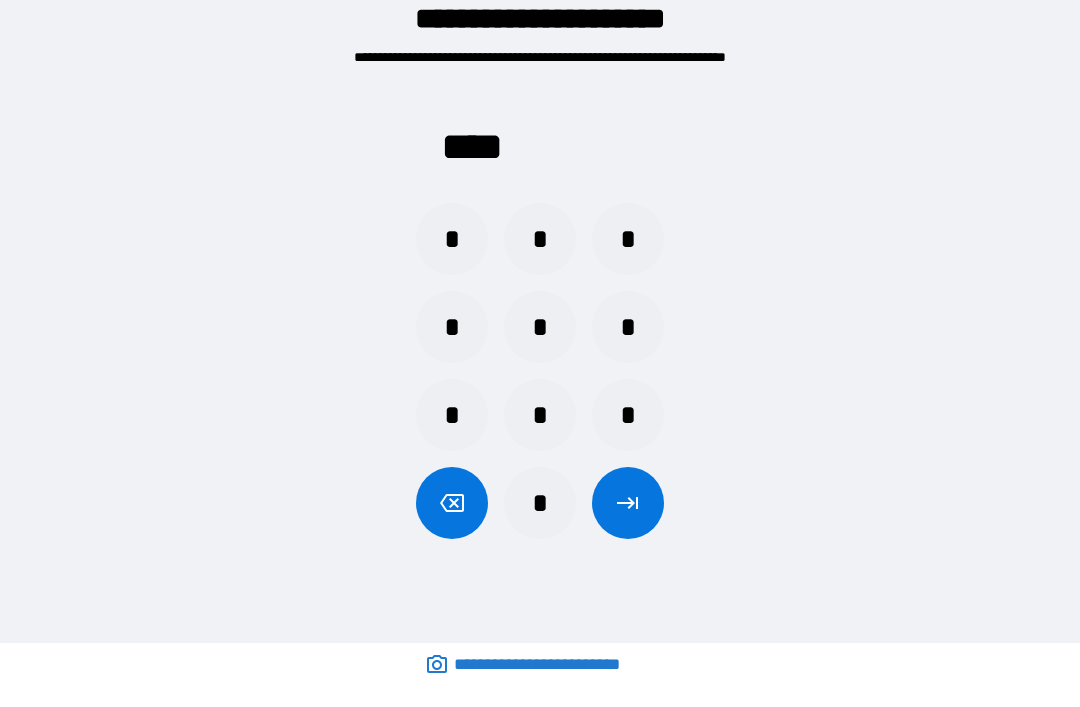 click on "*" at bounding box center (540, 503) 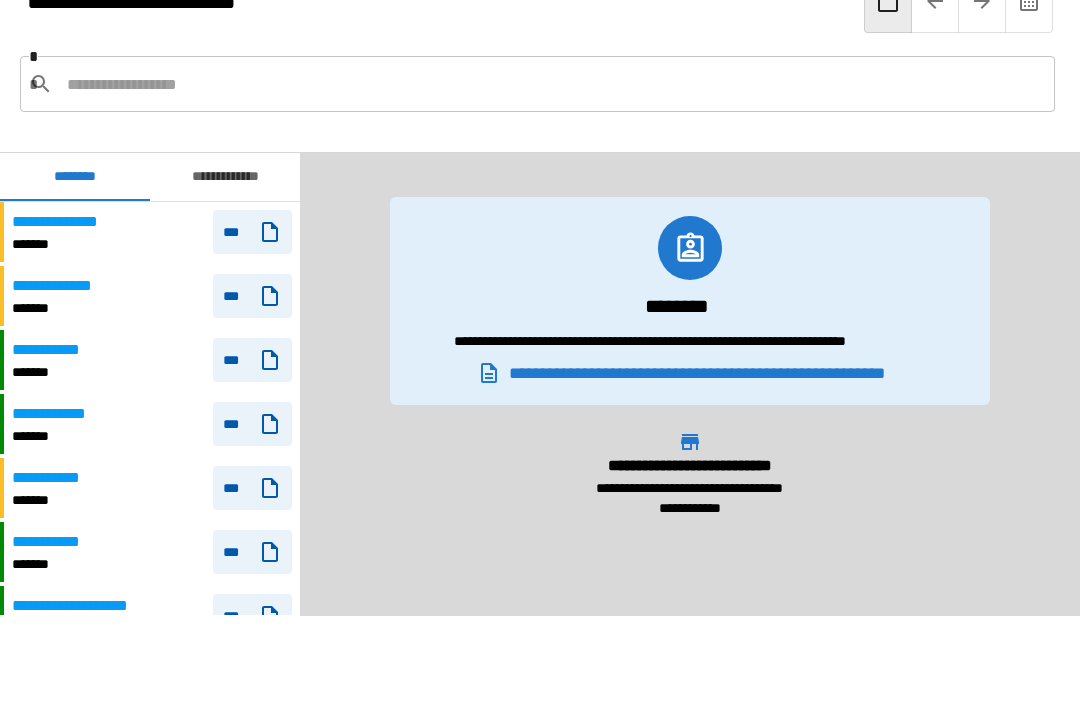 scroll, scrollTop: 2220, scrollLeft: 0, axis: vertical 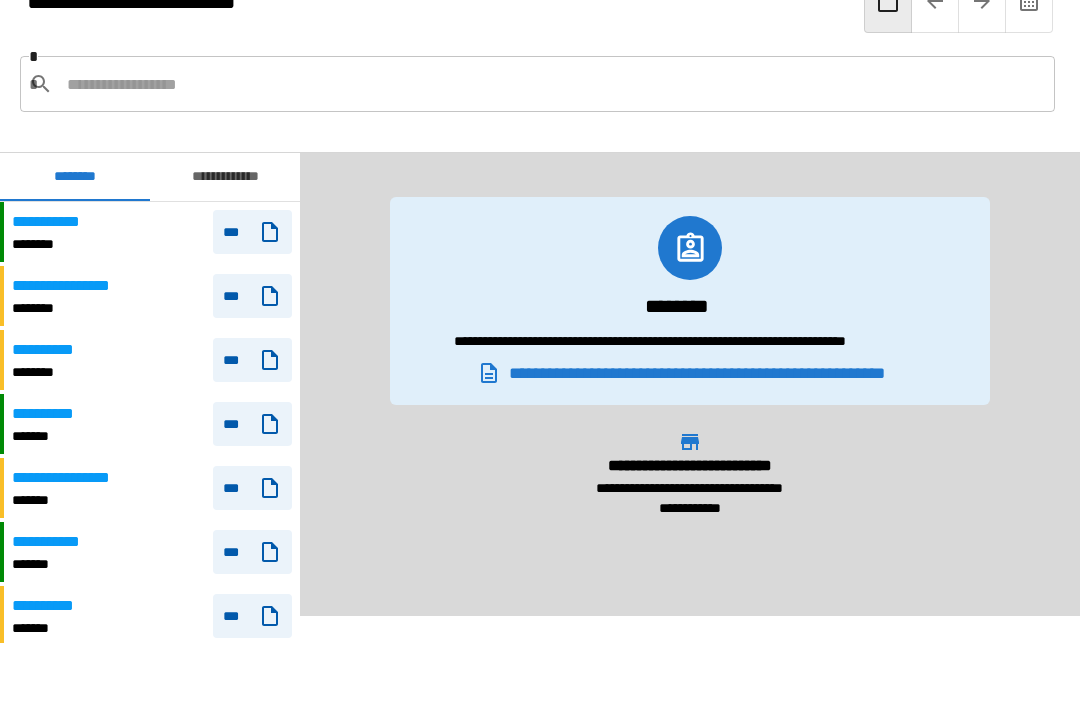 click on "**********" at bounding box center (152, 232) 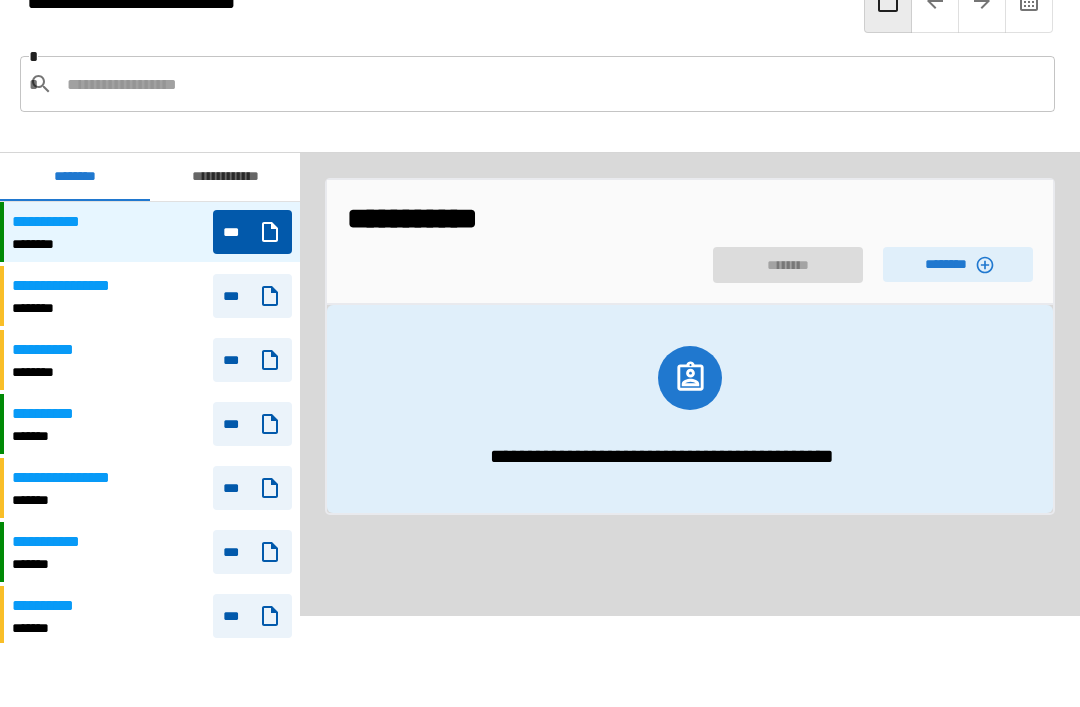 click 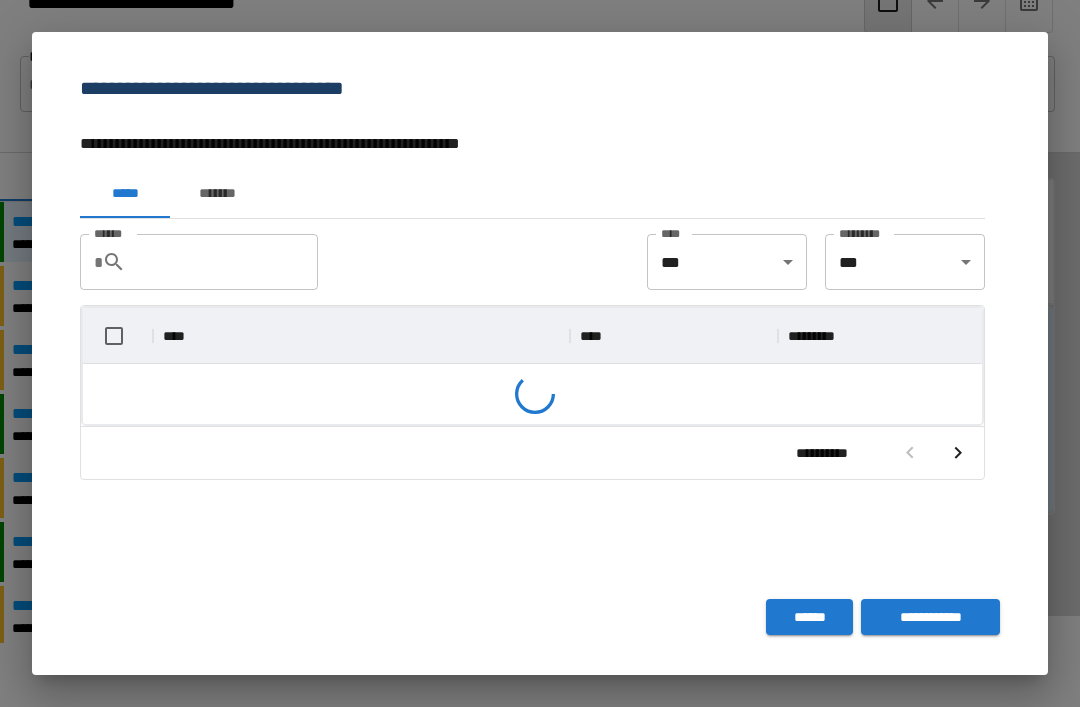 scroll, scrollTop: 356, scrollLeft: 899, axis: both 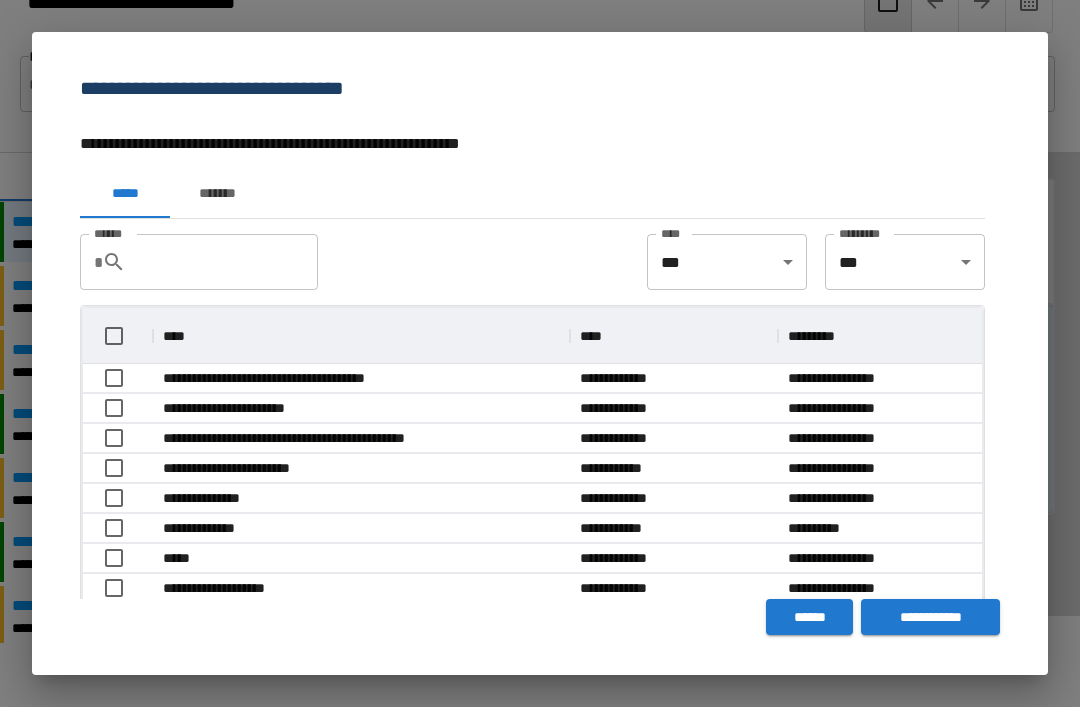 click on "*******" at bounding box center (217, 194) 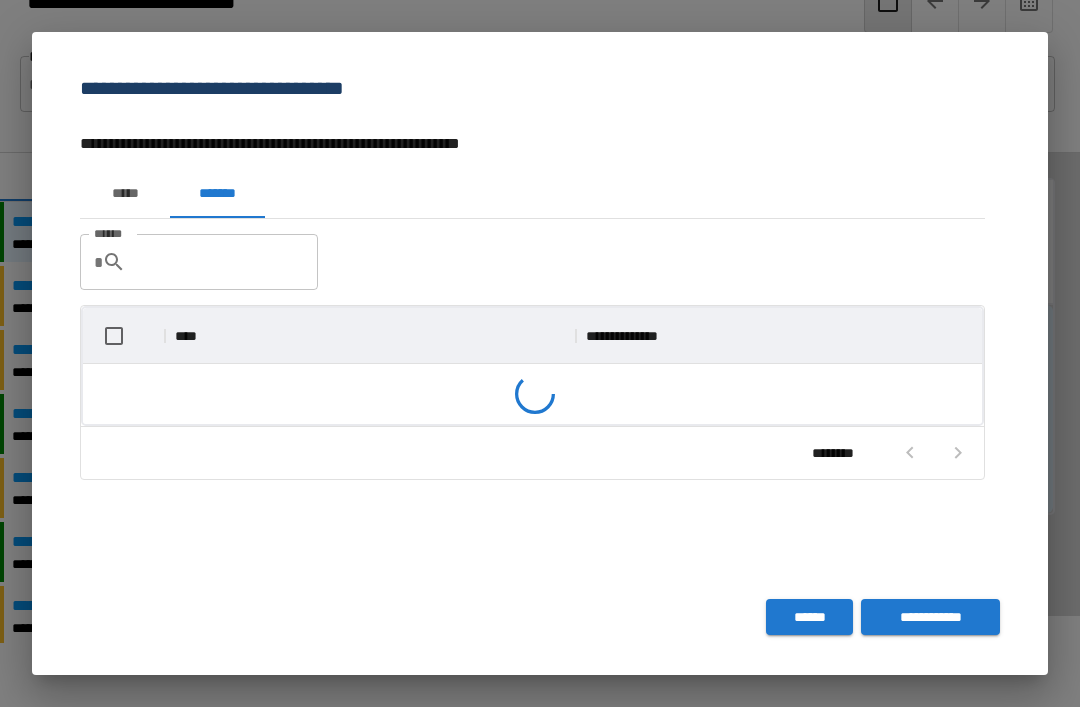 scroll, scrollTop: 116, scrollLeft: 899, axis: both 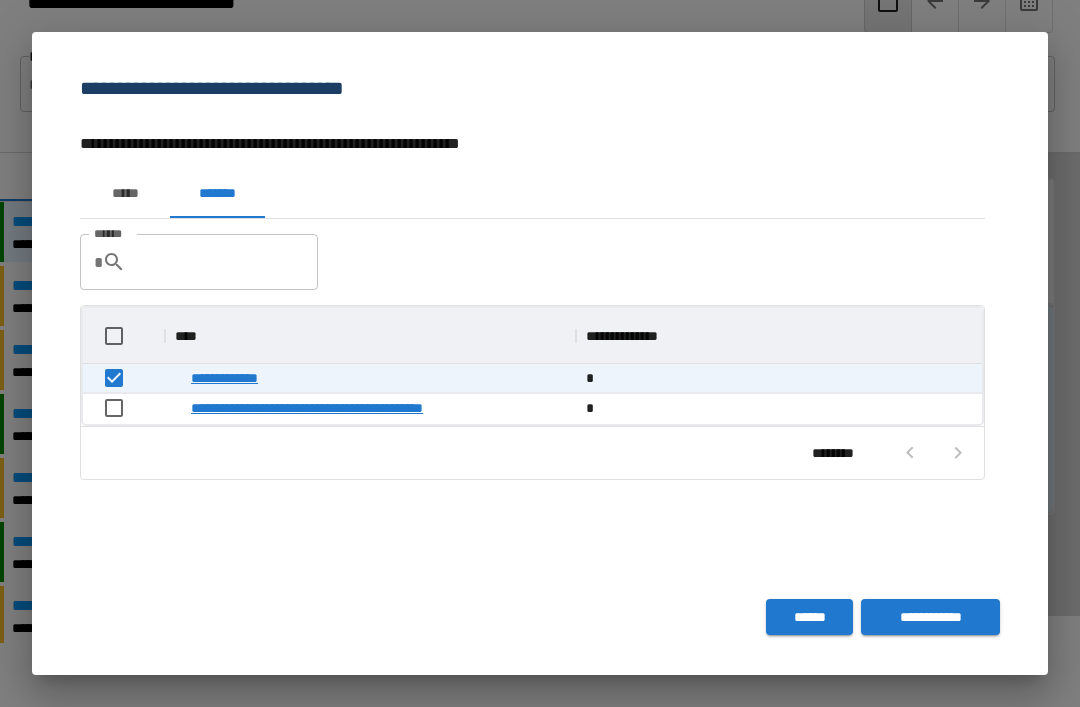 click on "**********" at bounding box center (930, 617) 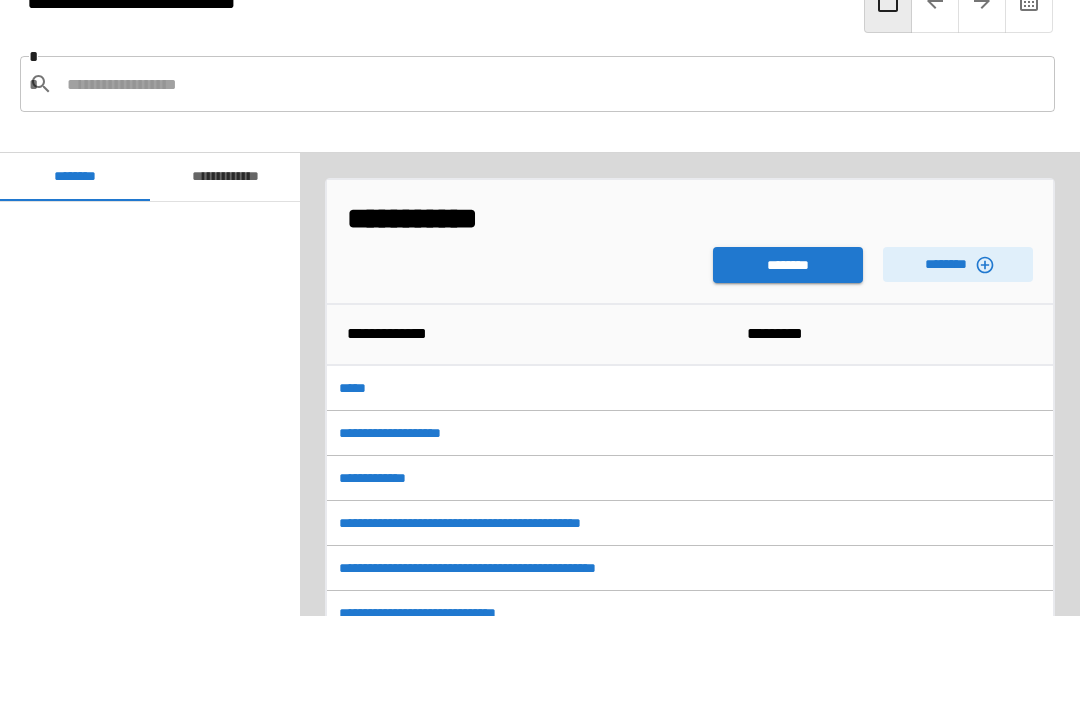 scroll, scrollTop: 2220, scrollLeft: 0, axis: vertical 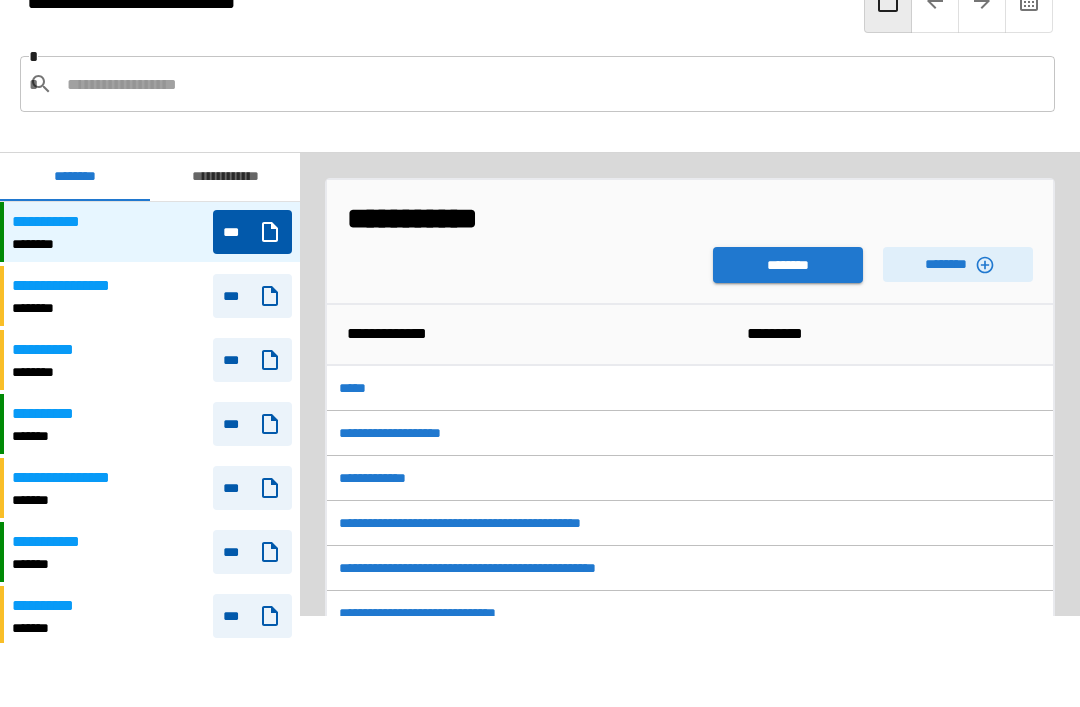 click on "********" at bounding box center [788, 265] 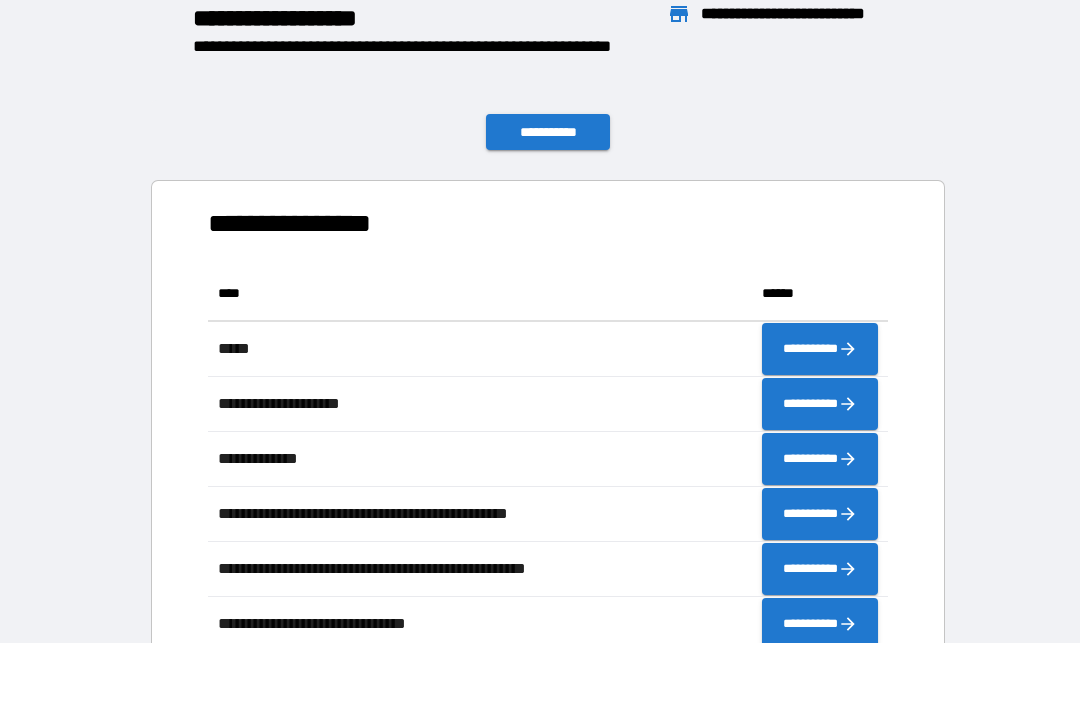scroll, scrollTop: 1, scrollLeft: 1, axis: both 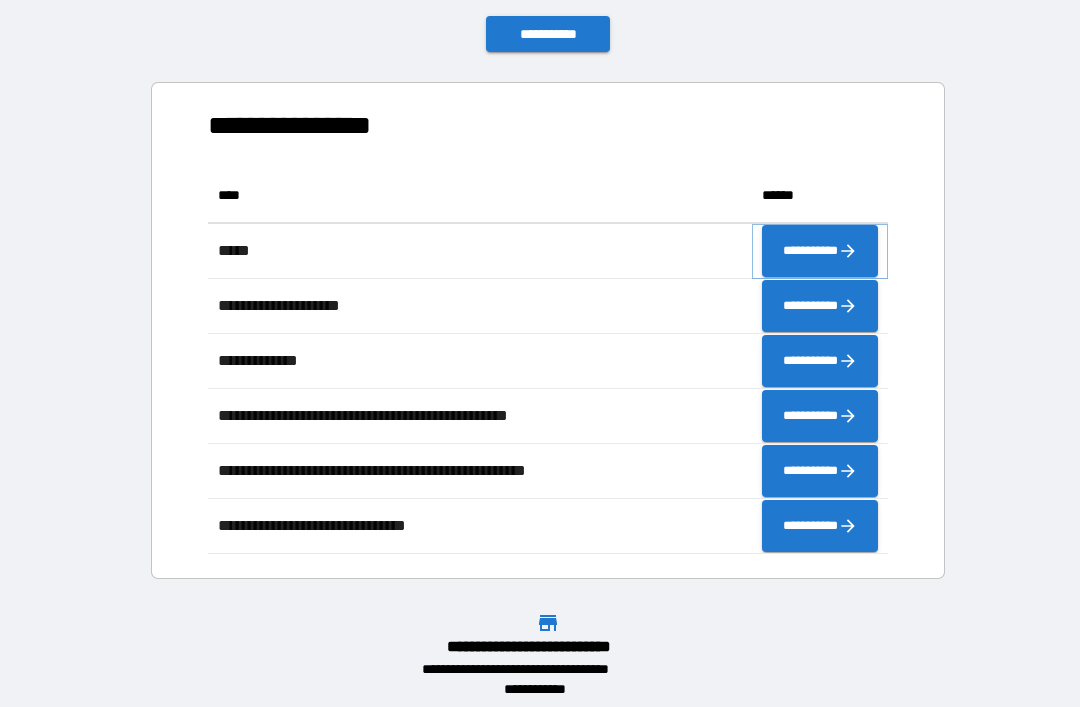 click on "**********" at bounding box center [820, 251] 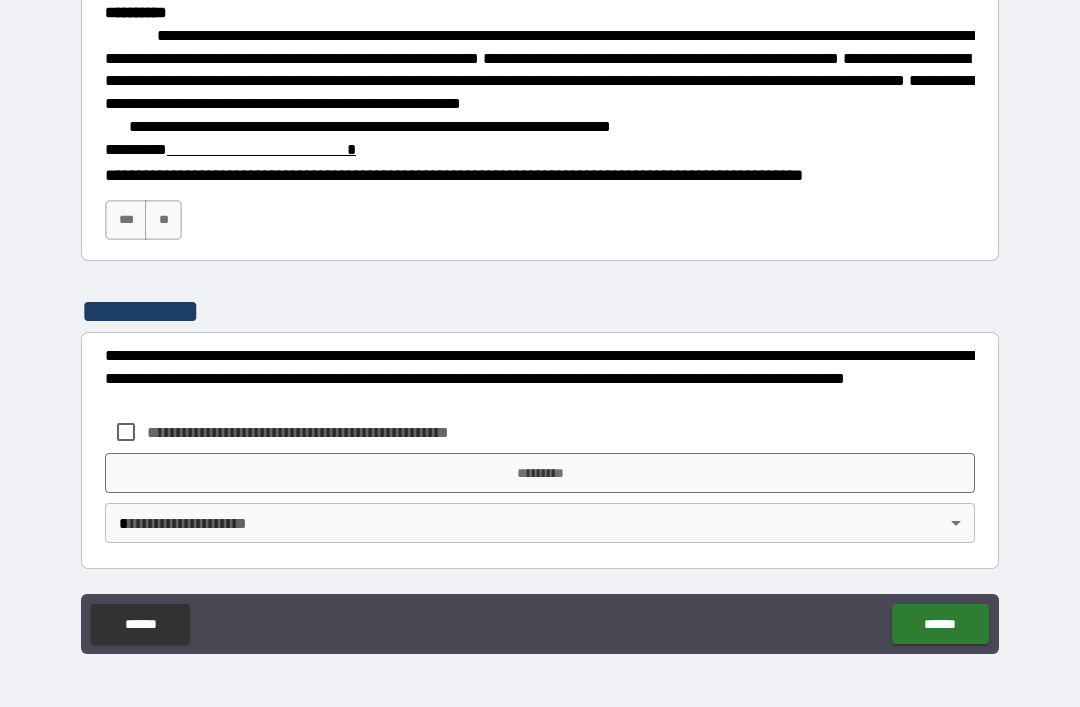 scroll, scrollTop: 2801, scrollLeft: 0, axis: vertical 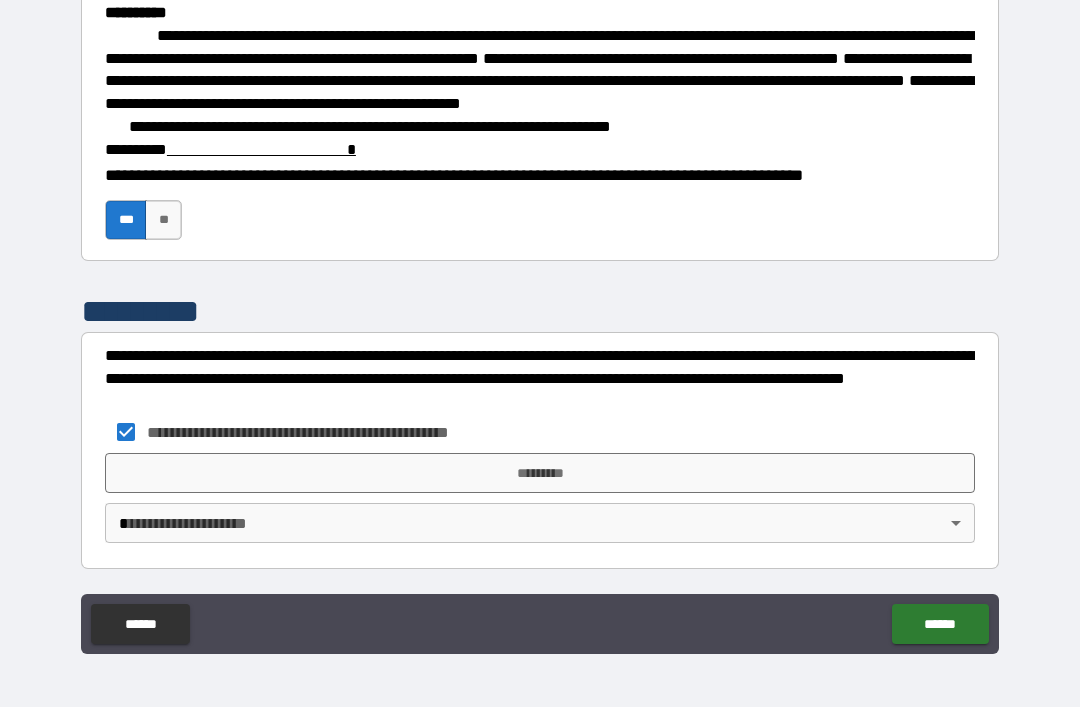 click on "*********" at bounding box center [540, 473] 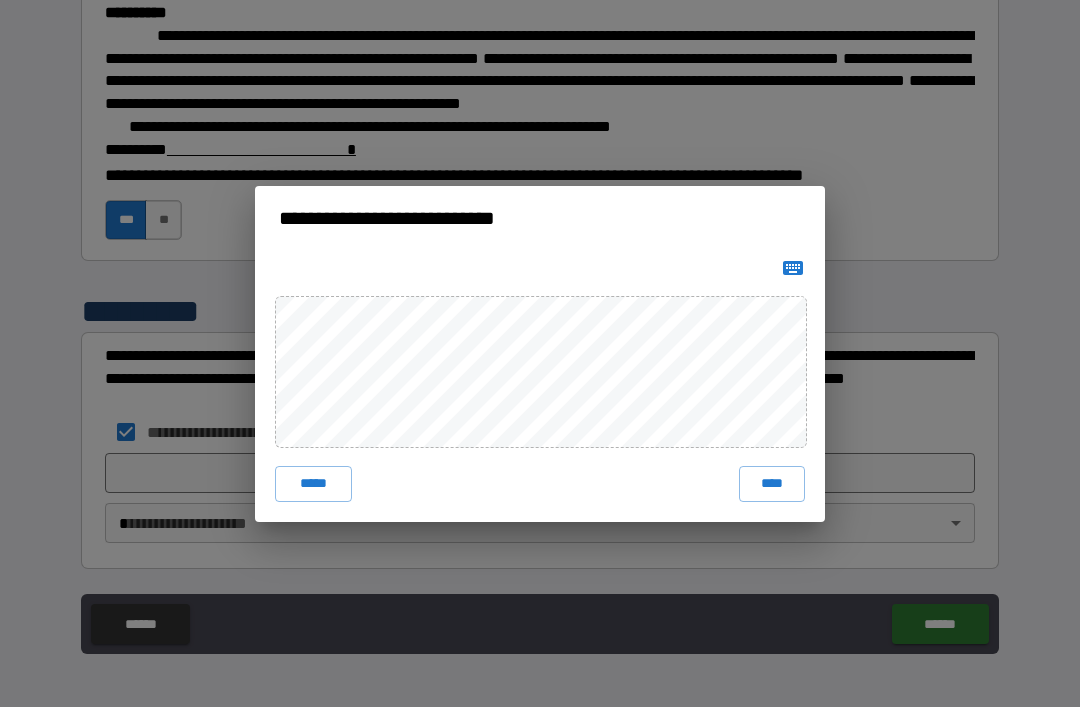 click on "*****" at bounding box center [313, 484] 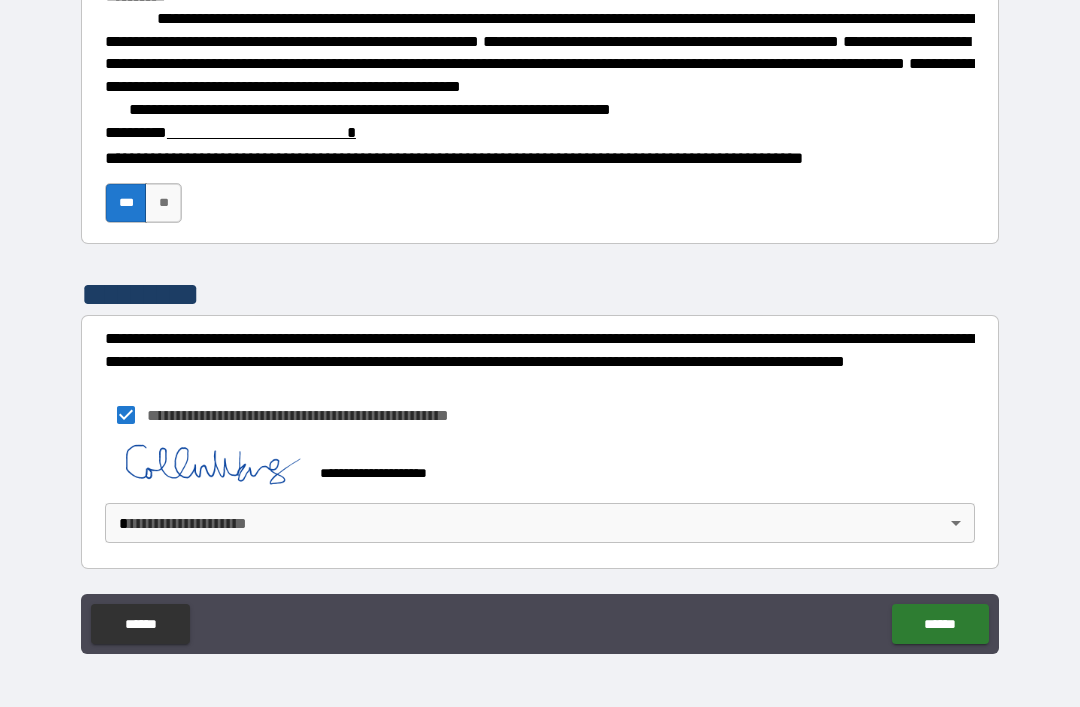 click on "[FIRST] [LAST] [STREET] [CITY], [STATE] [ZIP] [COUNTRY] [ADDRESS] [ADDRESS] [ADDRESS] [ADDRESS] [PHONE] [EMAIL] [CREDITCARD] [PASSPORT] [DRIVERSLICENSE] [SSN] [BIRTHDATE] [AGE] [TIME]" at bounding box center [540, 321] 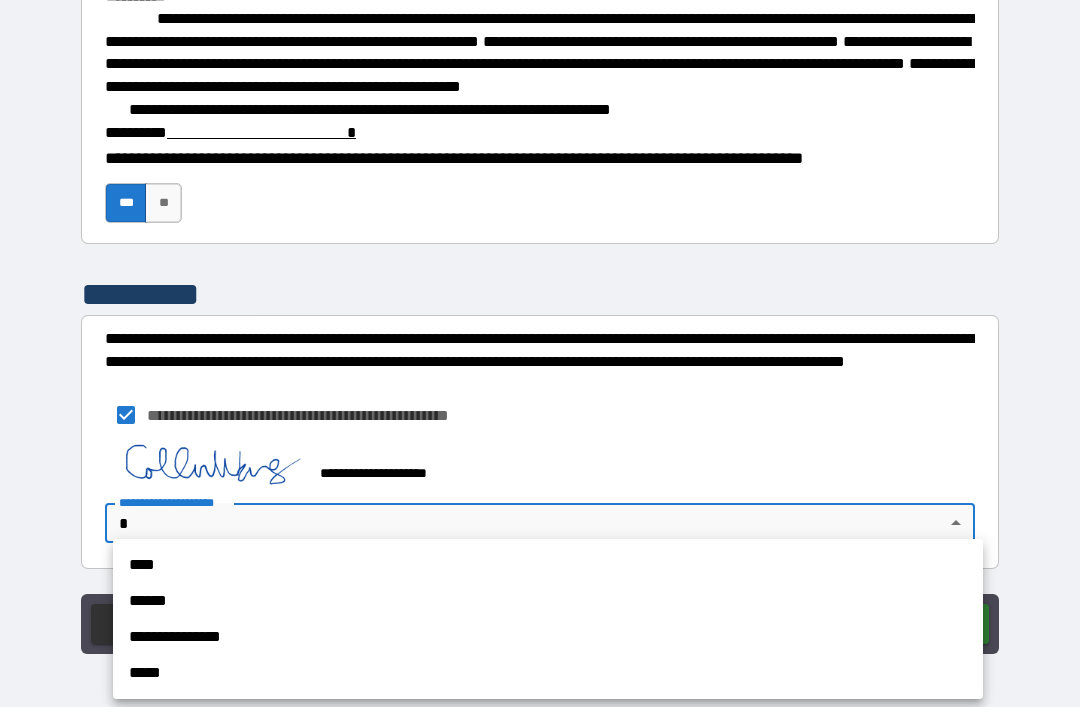 click on "****" at bounding box center [548, 565] 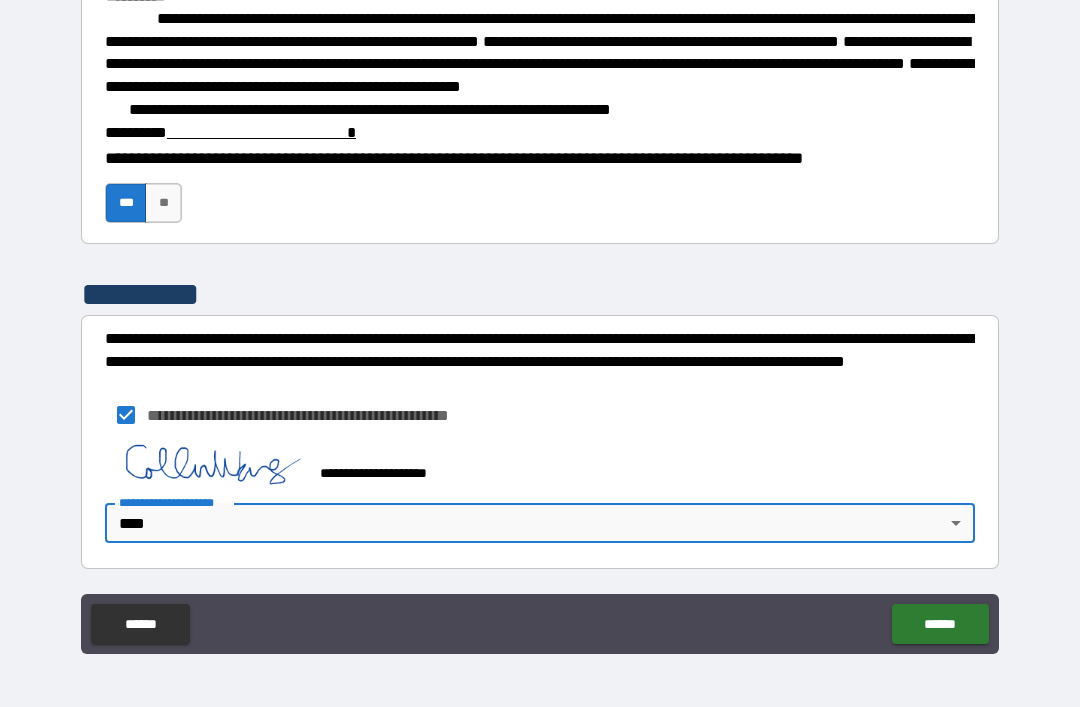 click on "******" at bounding box center [940, 624] 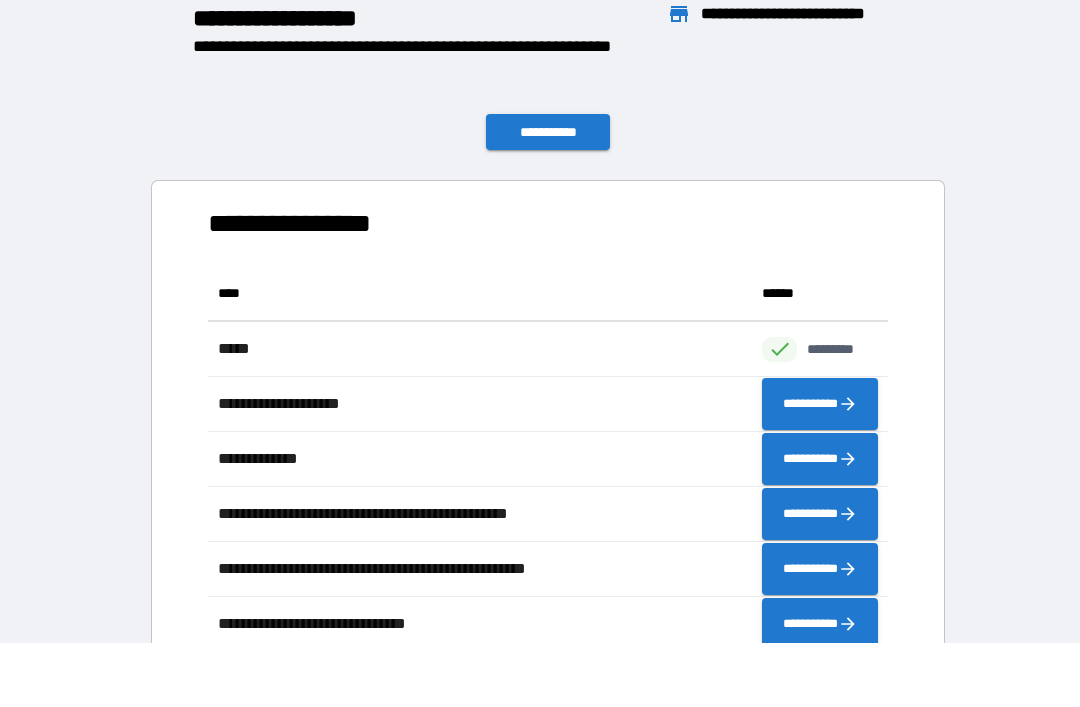 scroll, scrollTop: 1, scrollLeft: 1, axis: both 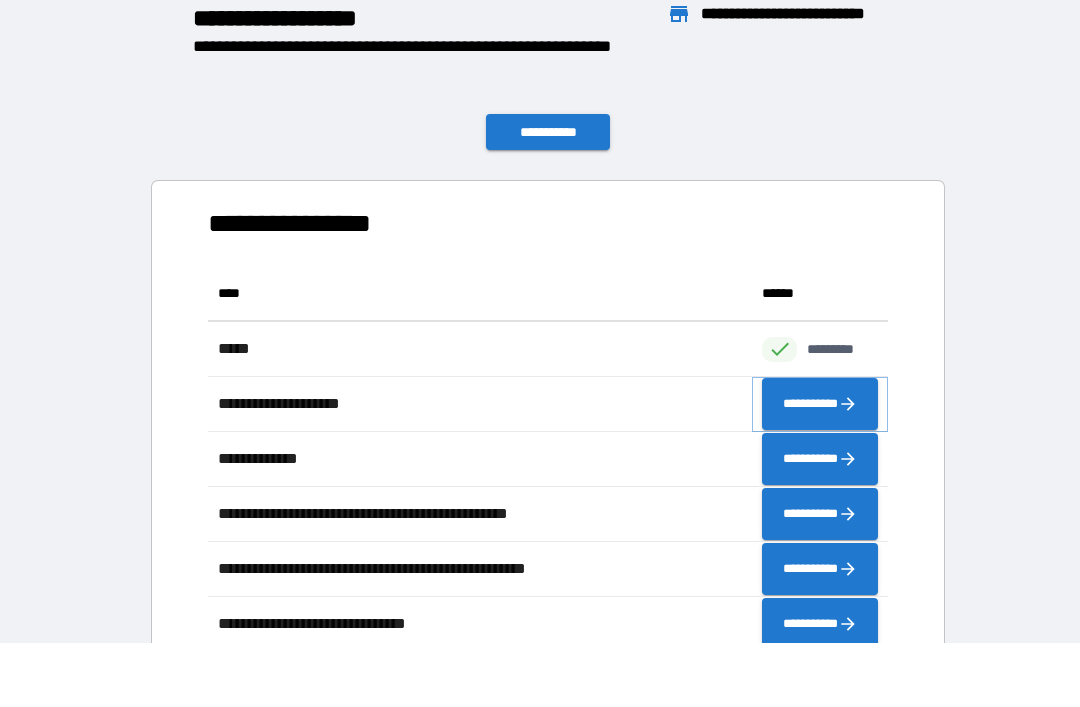 click 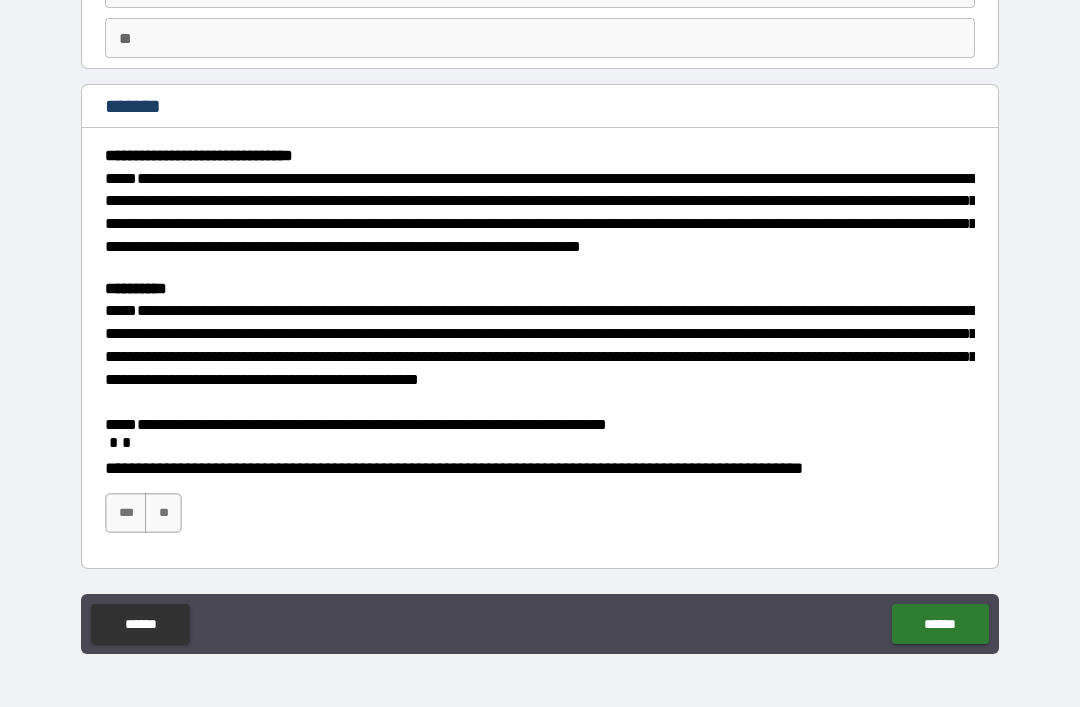 scroll, scrollTop: 162, scrollLeft: 0, axis: vertical 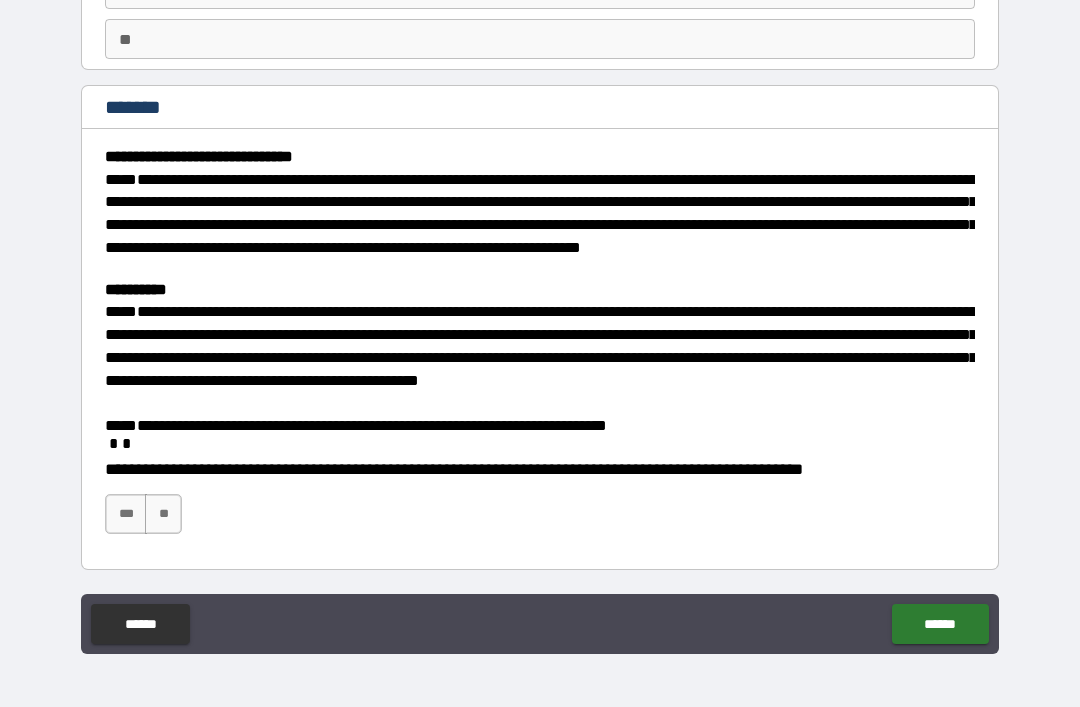 click on "***" at bounding box center (126, 514) 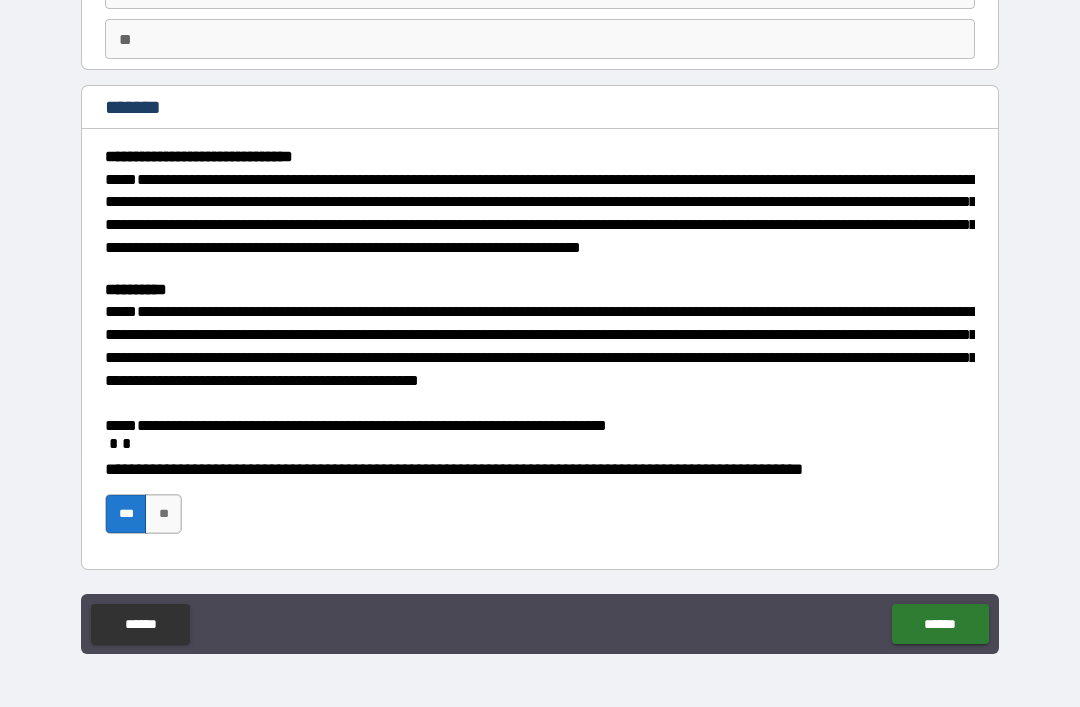 click on "******" at bounding box center (940, 624) 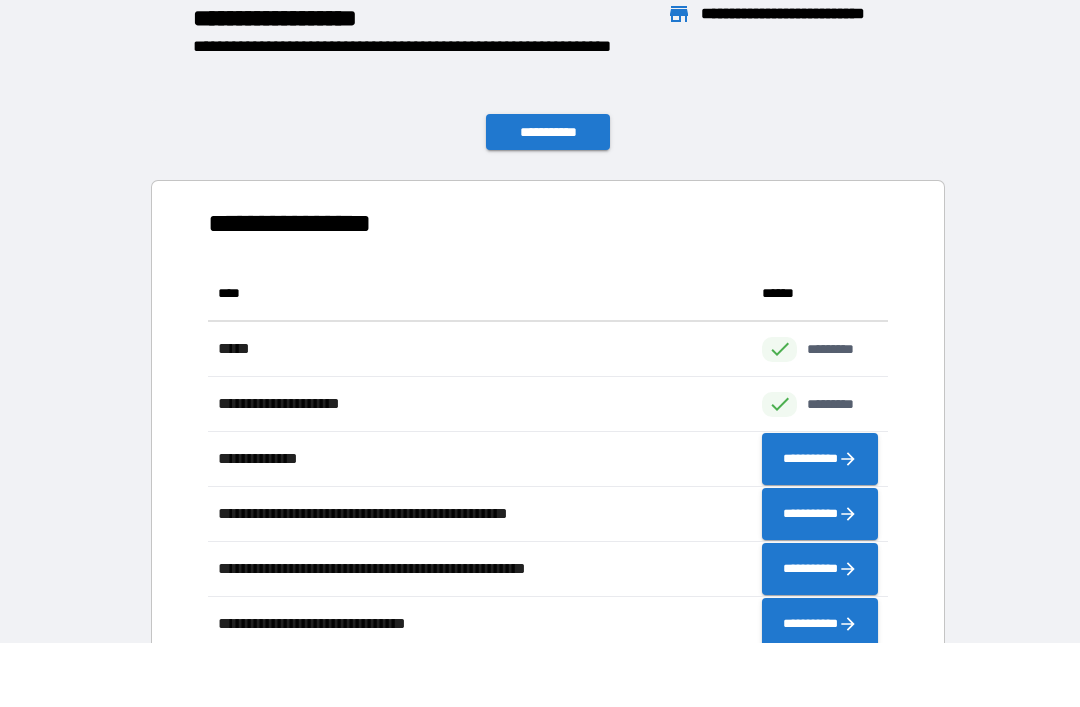 scroll, scrollTop: 1, scrollLeft: 1, axis: both 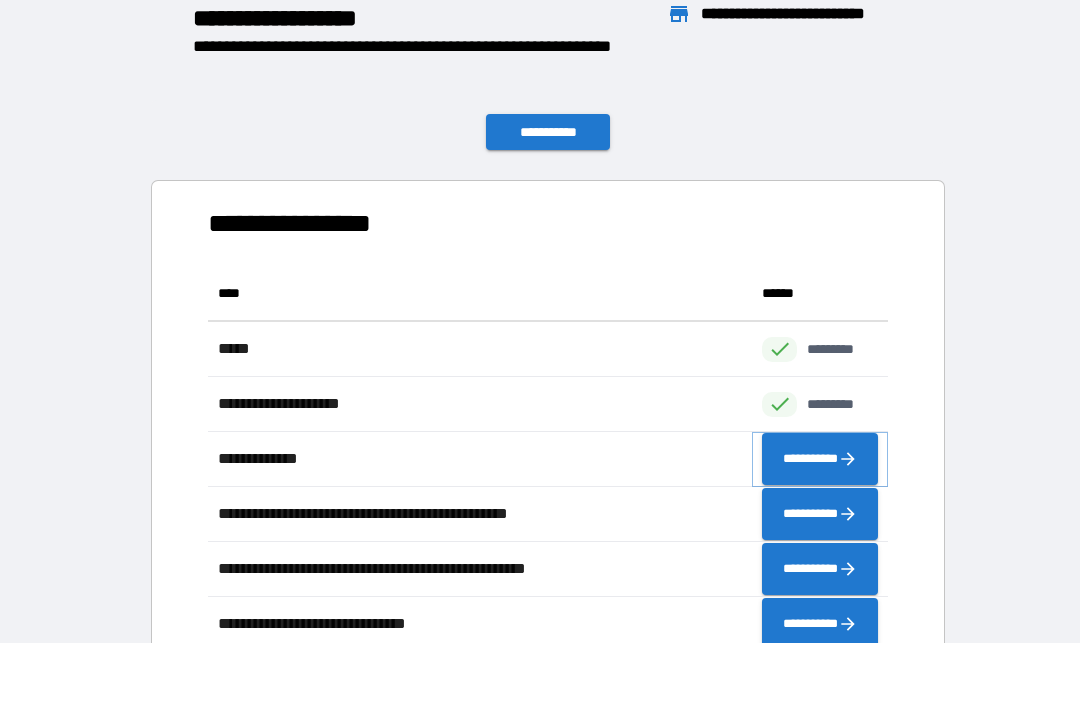 click on "**********" at bounding box center (820, 459) 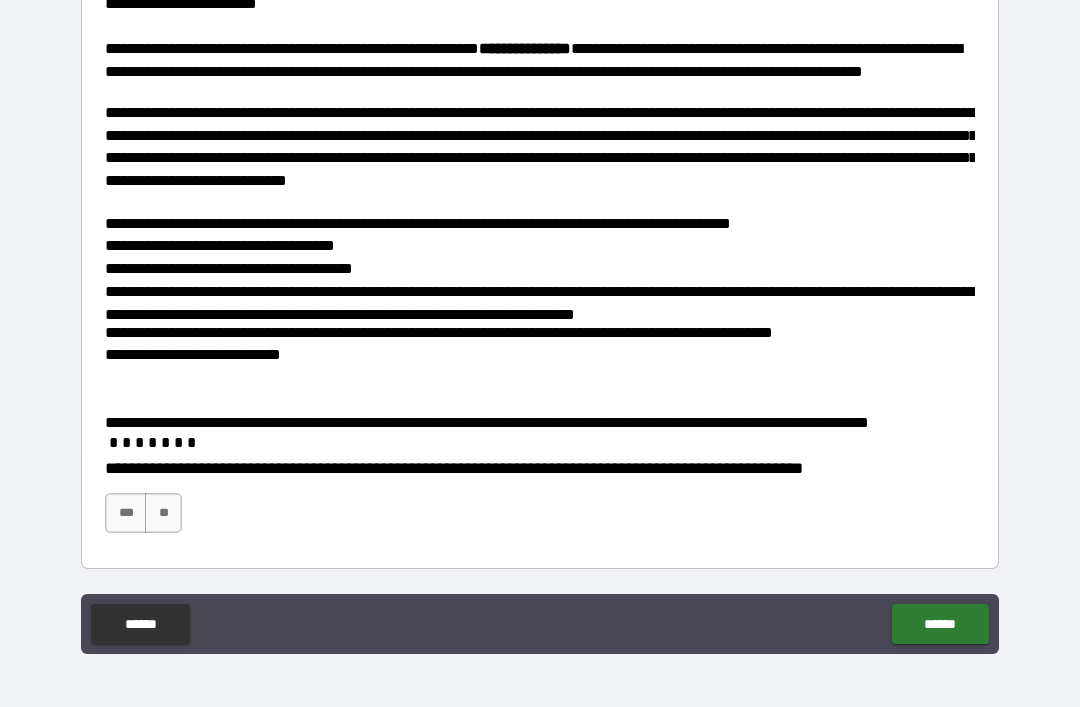 scroll, scrollTop: 360, scrollLeft: 0, axis: vertical 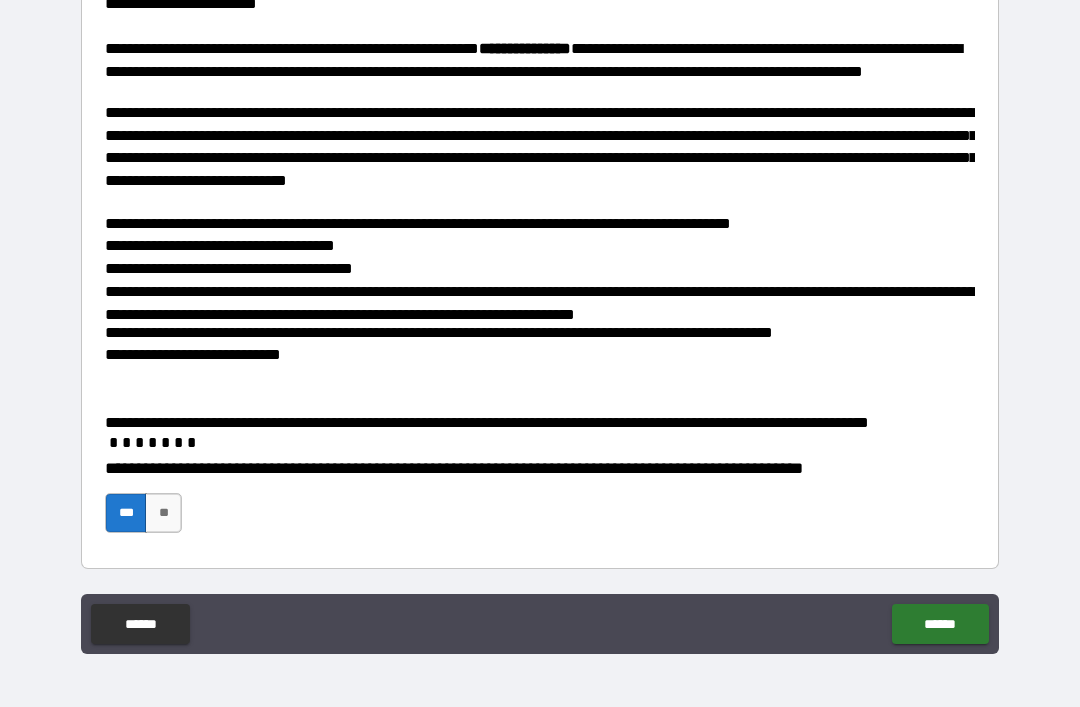 click on "**********" at bounding box center [540, 388] 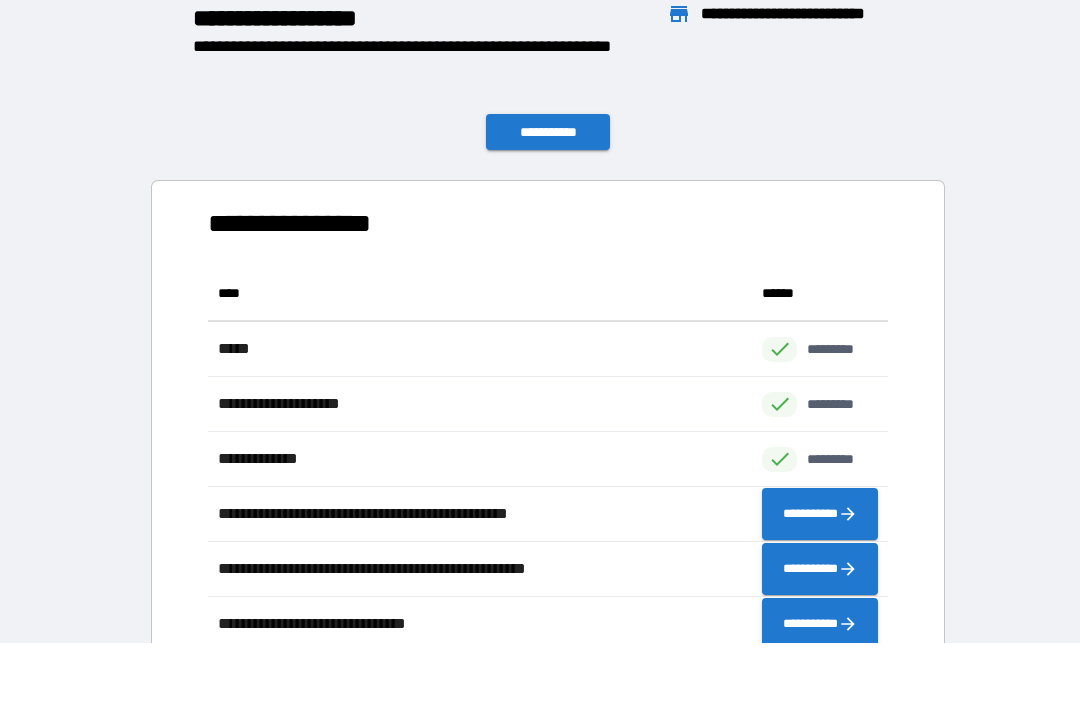 scroll, scrollTop: 1, scrollLeft: 1, axis: both 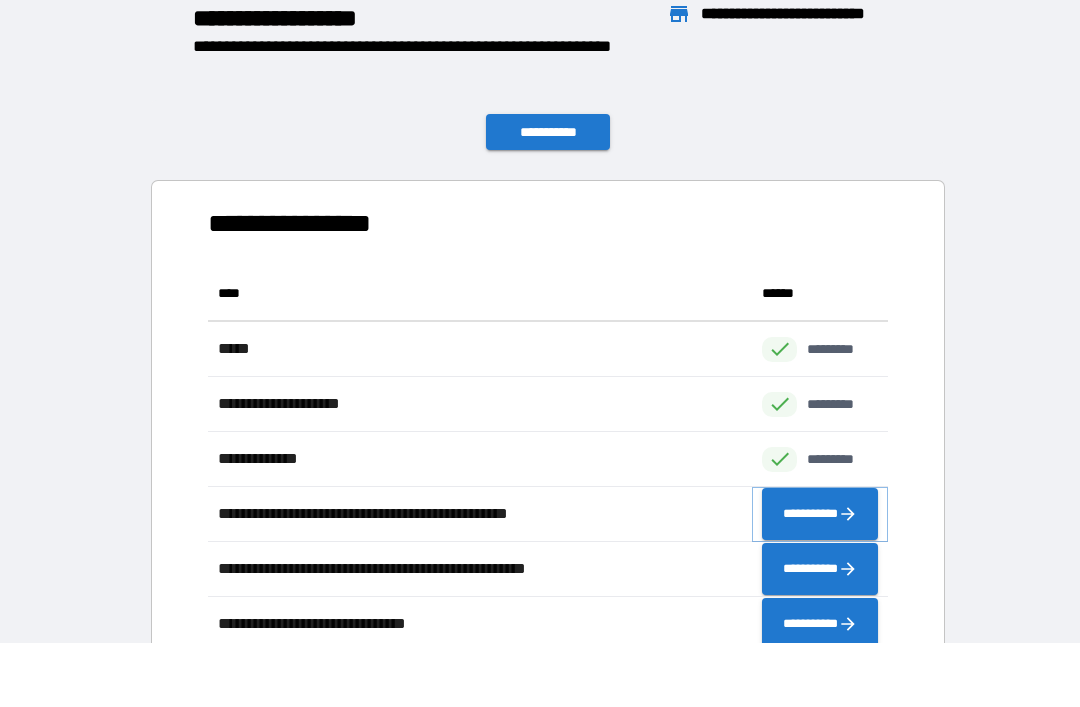 click 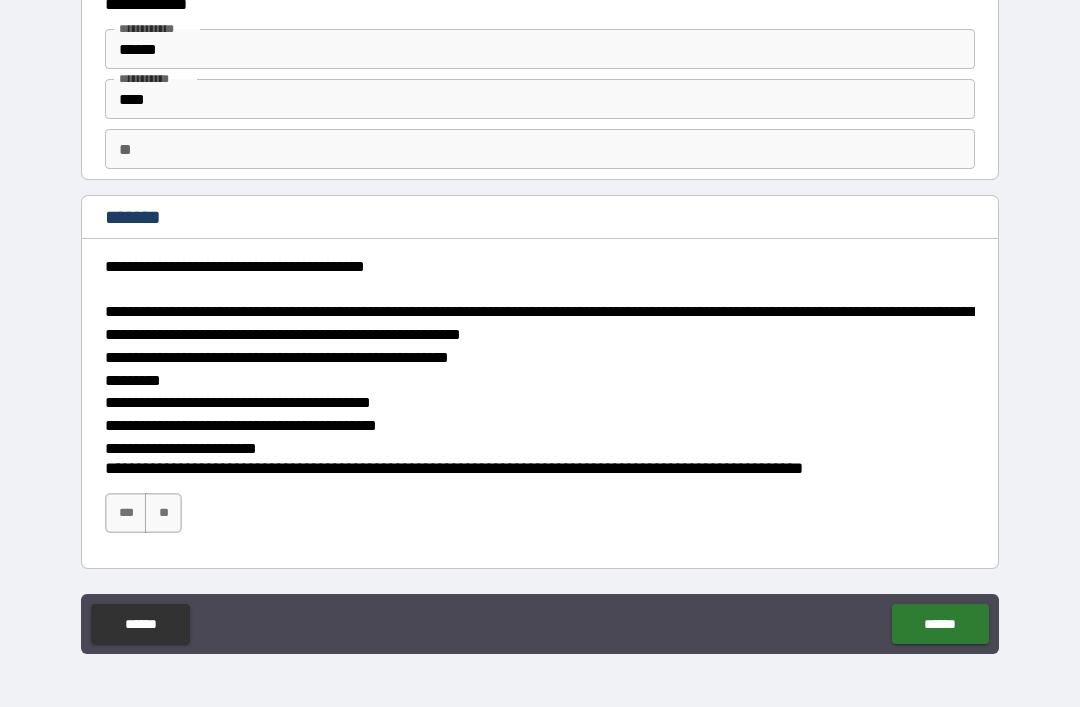 scroll, scrollTop: 52, scrollLeft: 0, axis: vertical 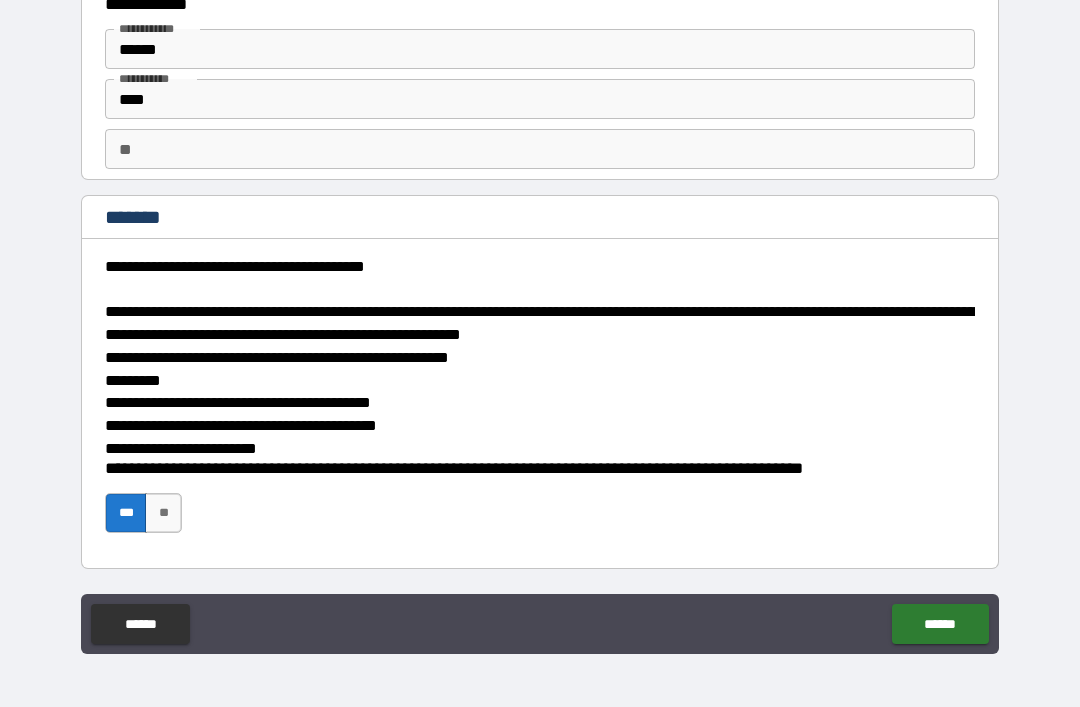 click on "******" at bounding box center [940, 624] 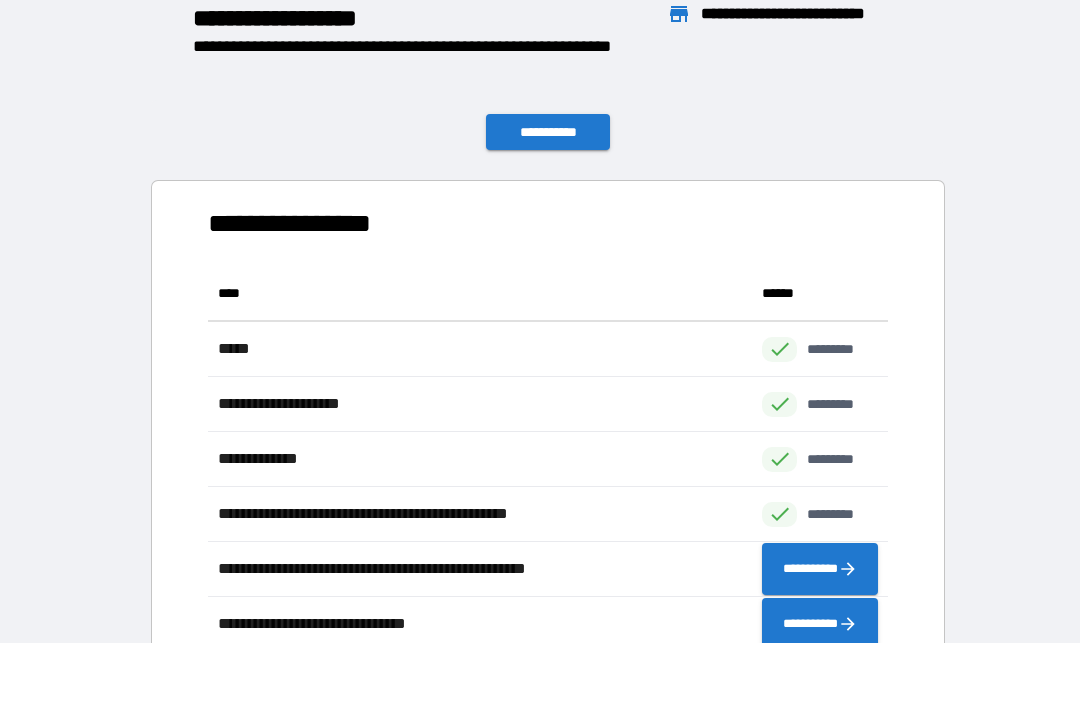 scroll, scrollTop: 1, scrollLeft: 1, axis: both 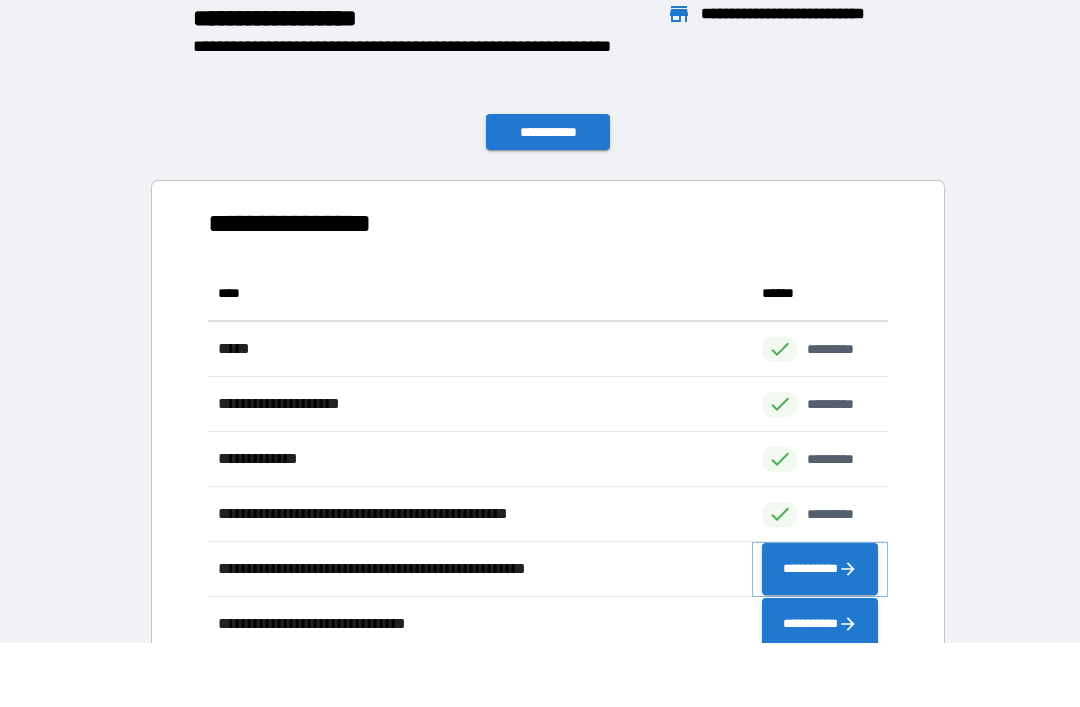 click 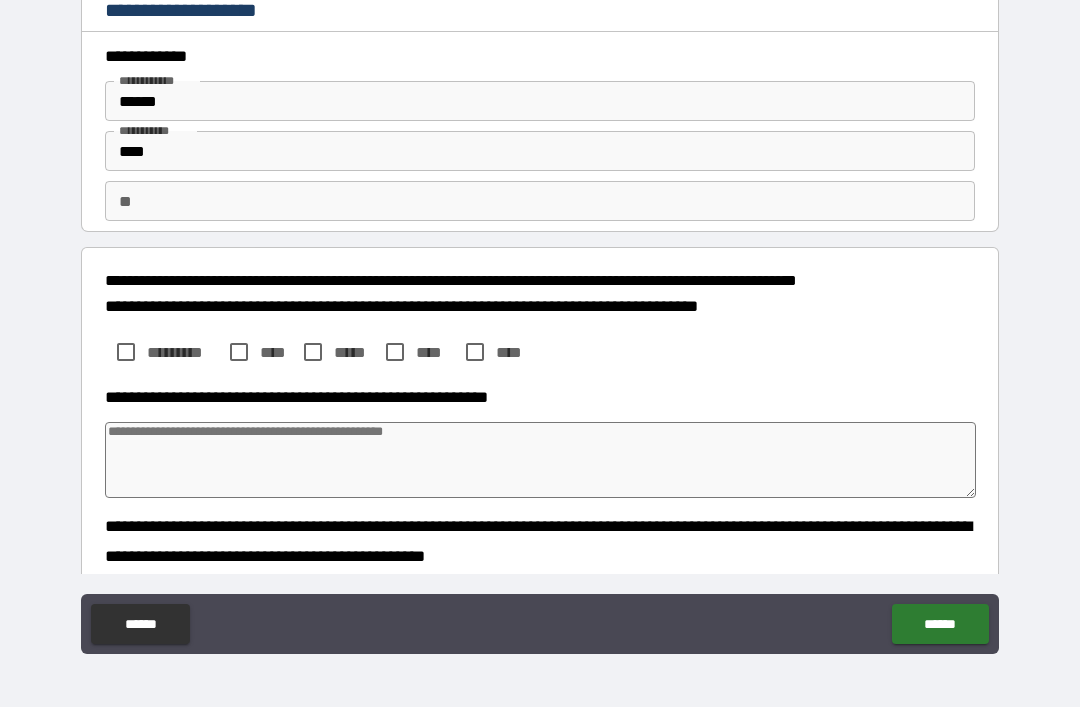 type on "*" 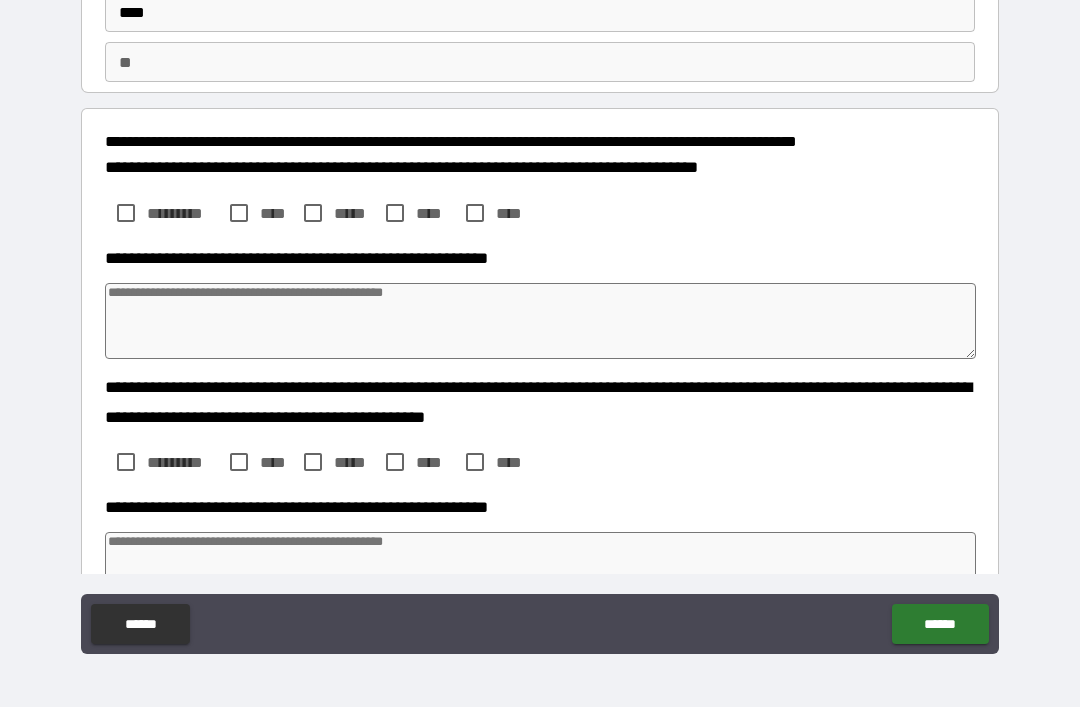 scroll, scrollTop: 140, scrollLeft: 0, axis: vertical 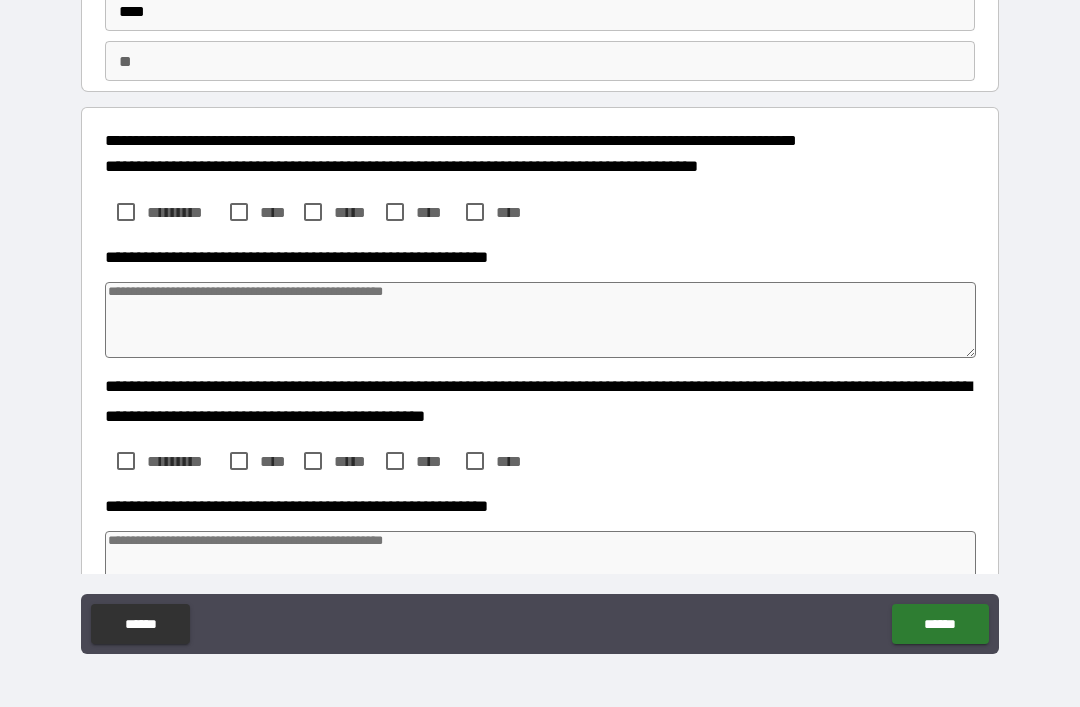 type on "*" 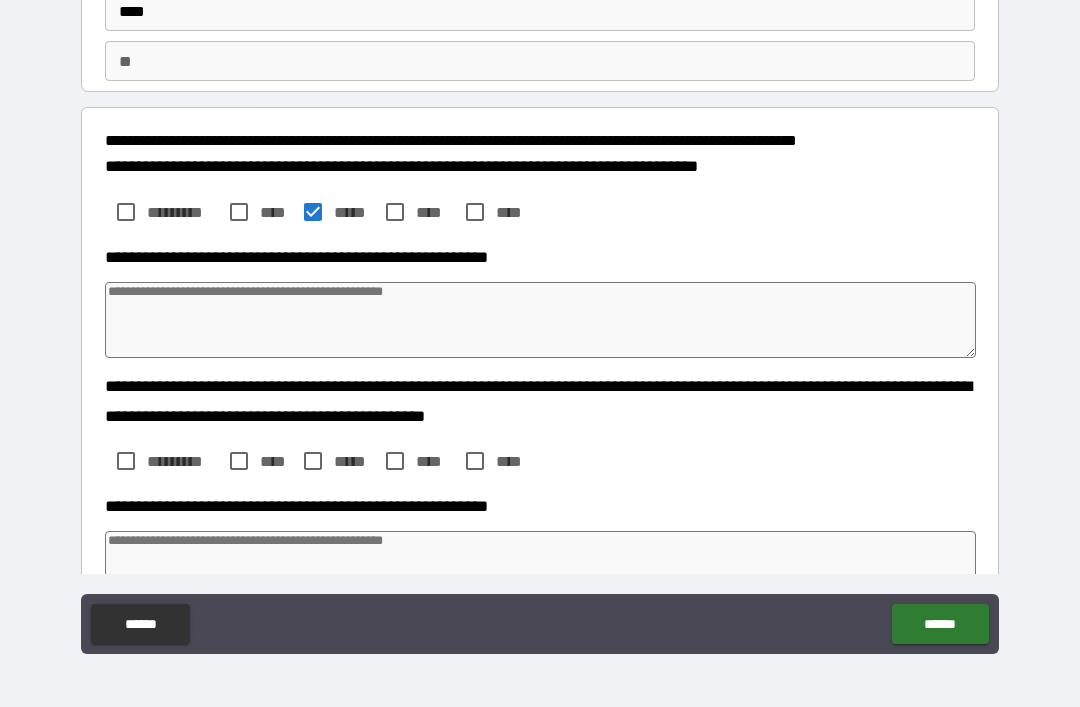 type on "*" 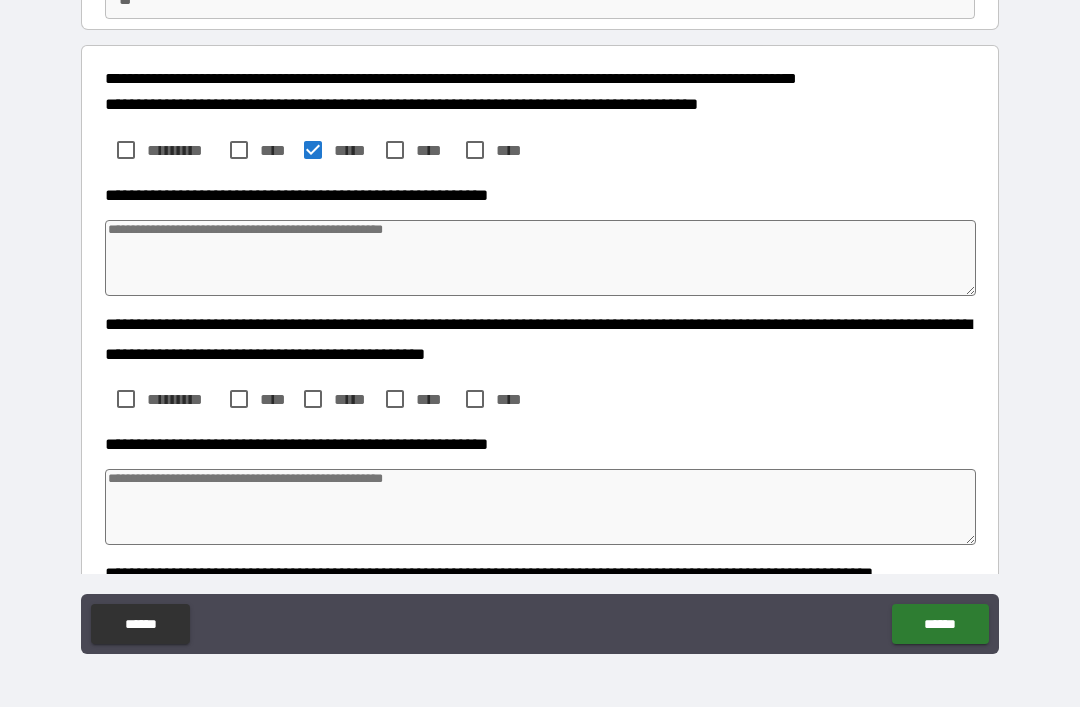 scroll, scrollTop: 204, scrollLeft: 0, axis: vertical 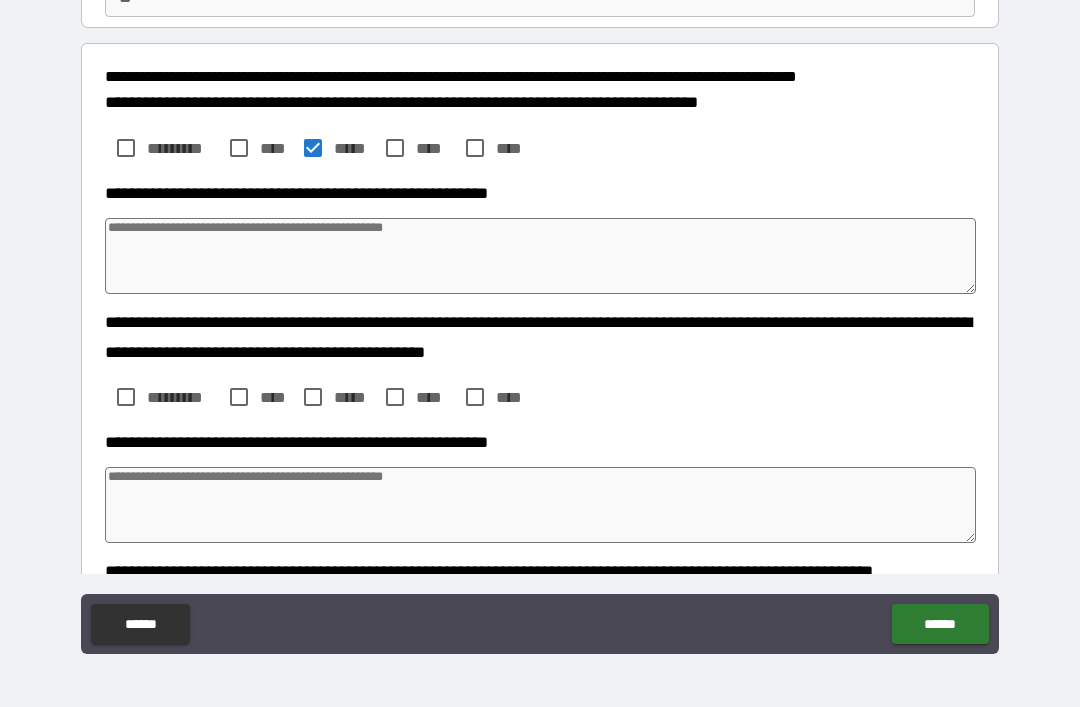 type on "*" 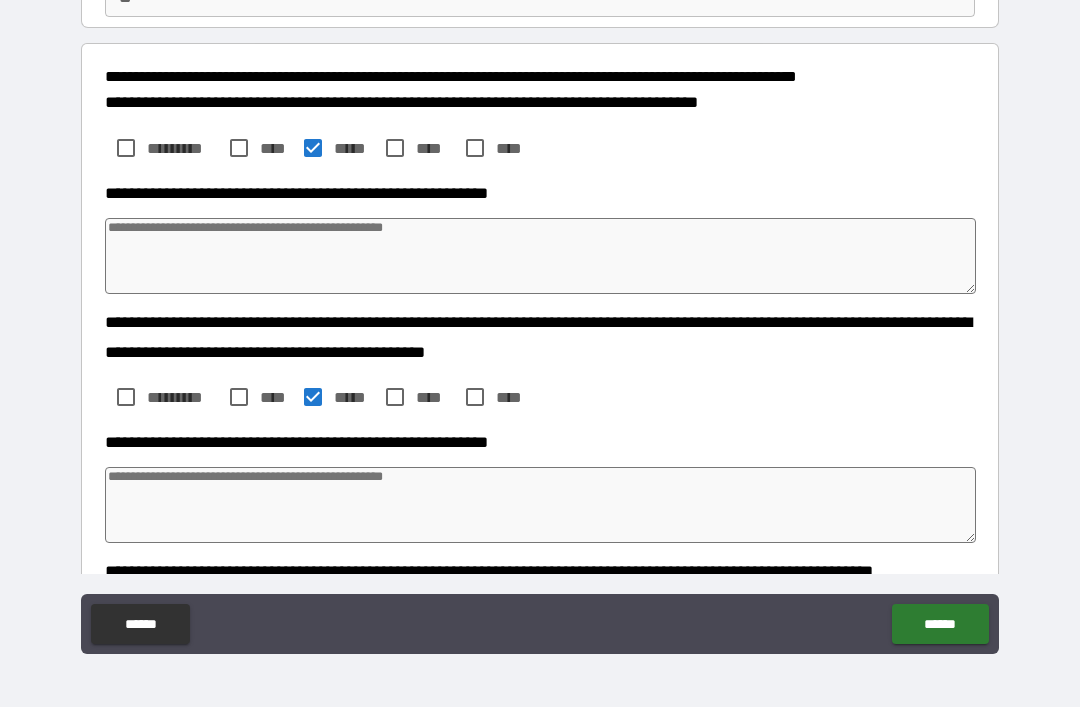 type on "*" 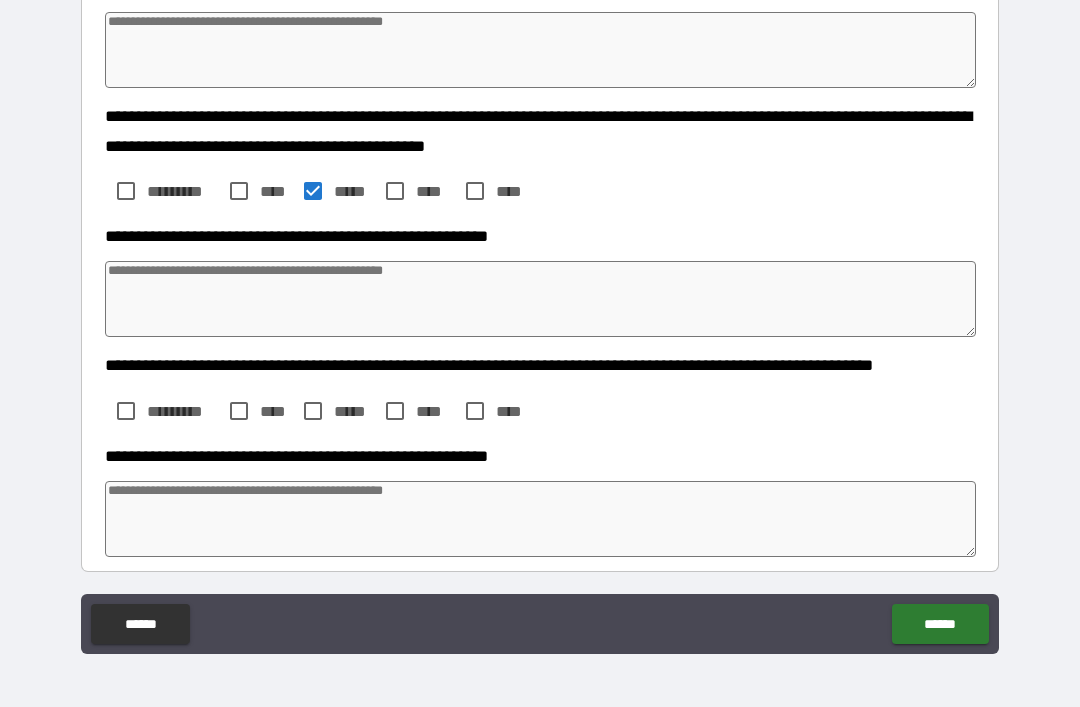 scroll, scrollTop: 413, scrollLeft: 0, axis: vertical 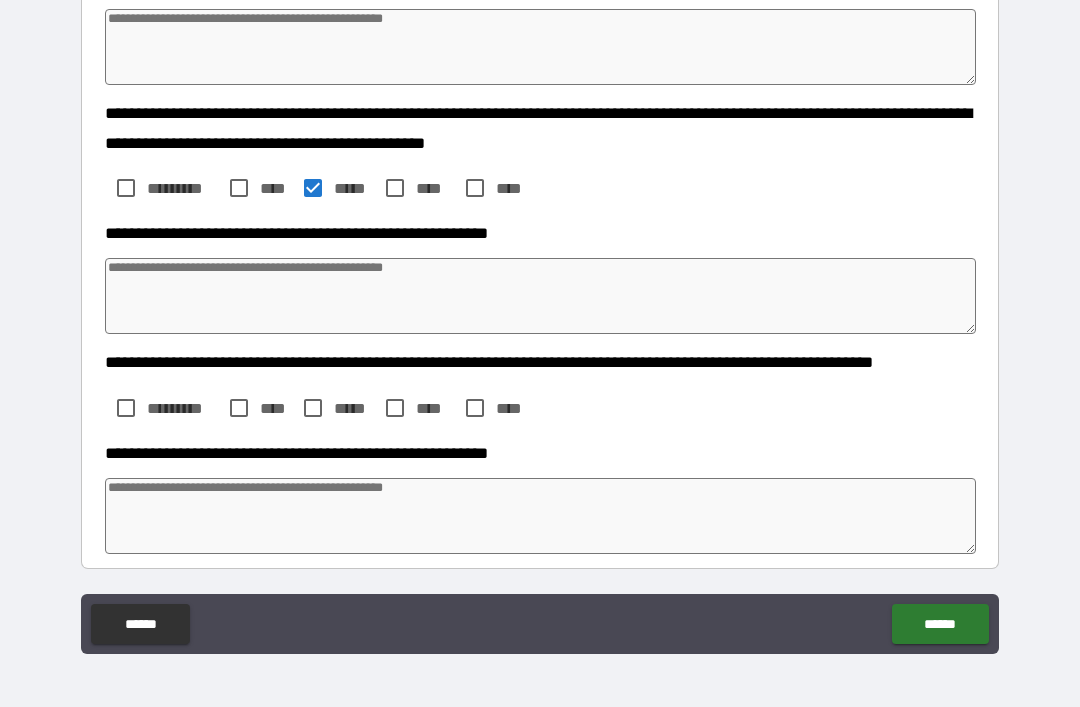 type on "*" 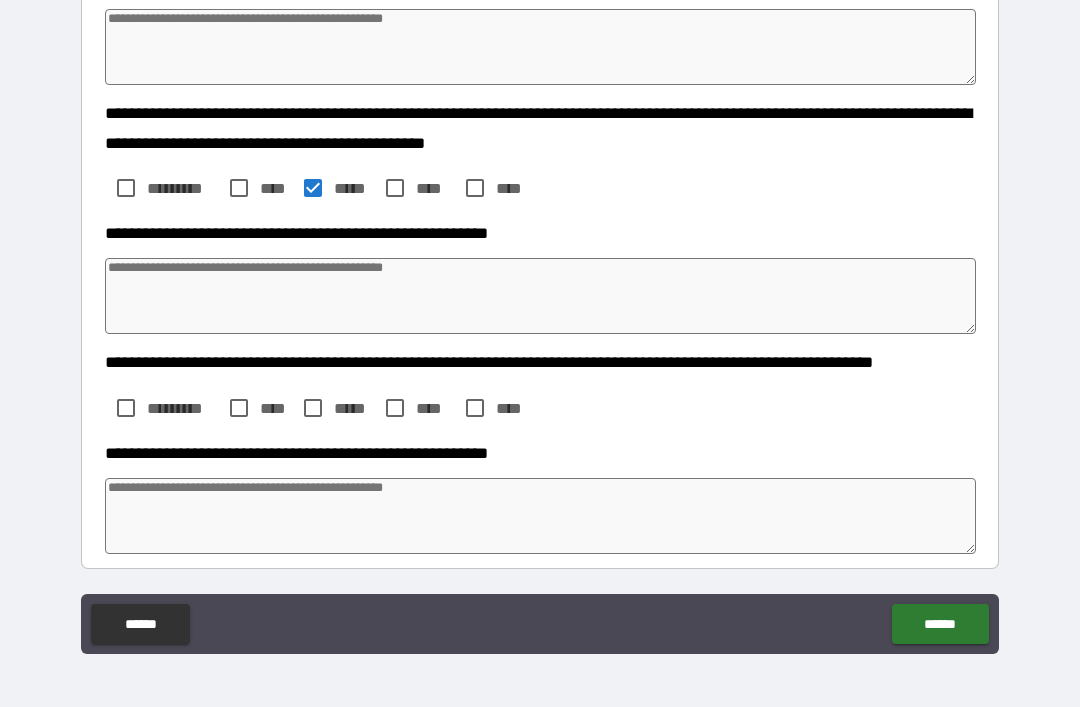 type on "*" 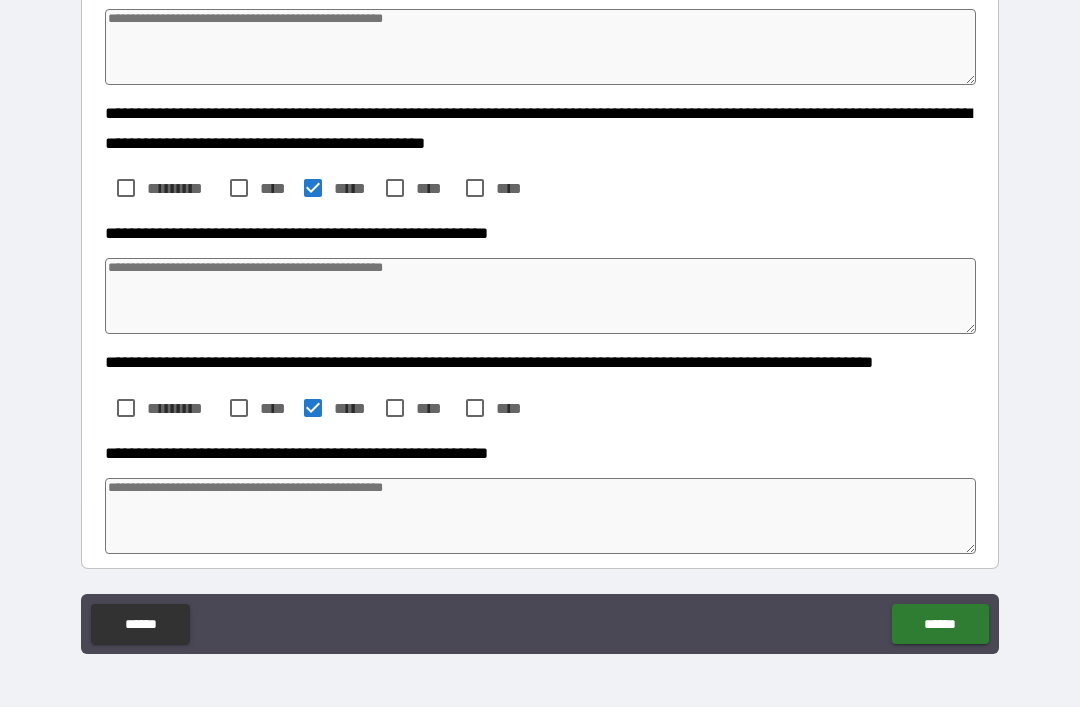 type on "*" 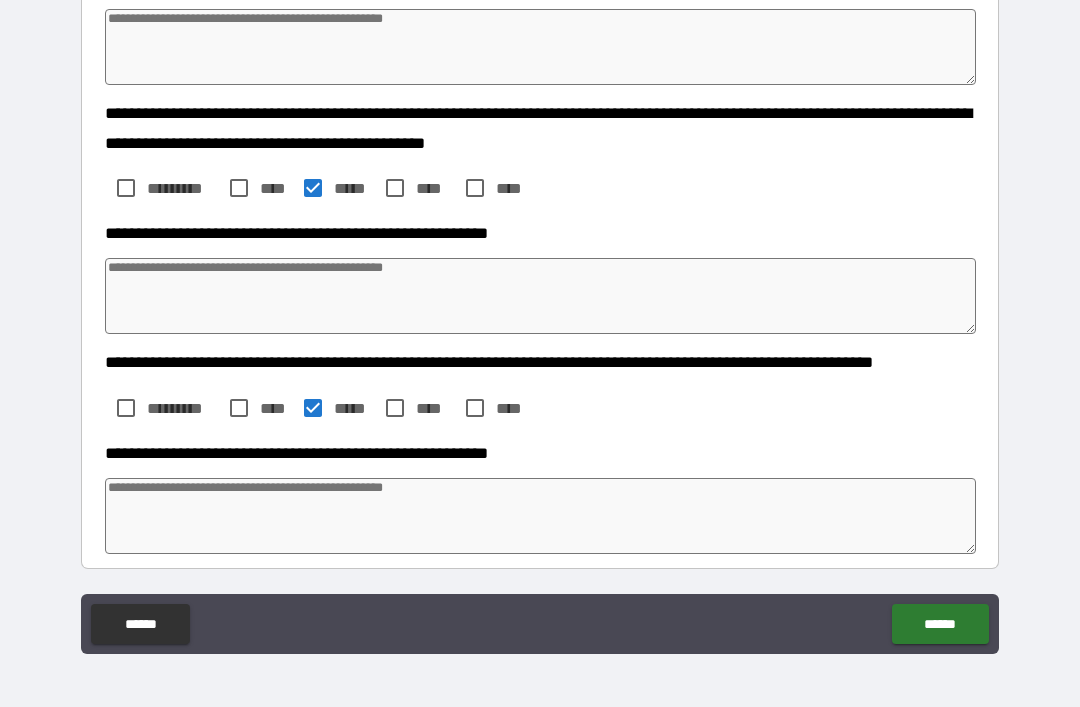 type on "*" 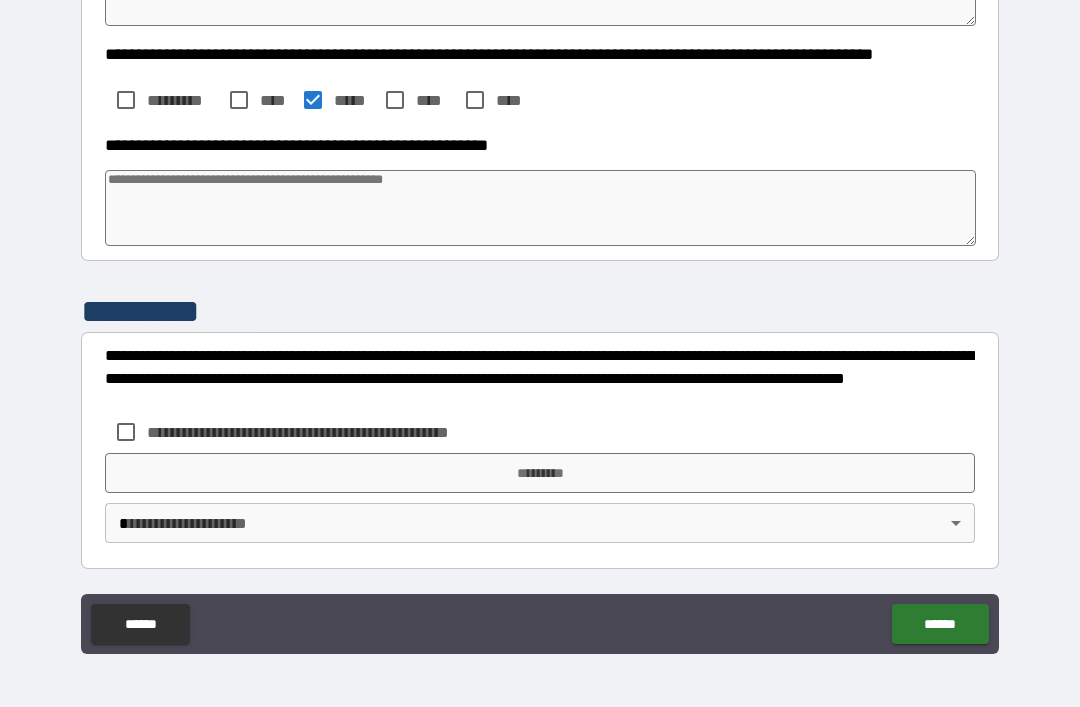 scroll, scrollTop: 721, scrollLeft: 0, axis: vertical 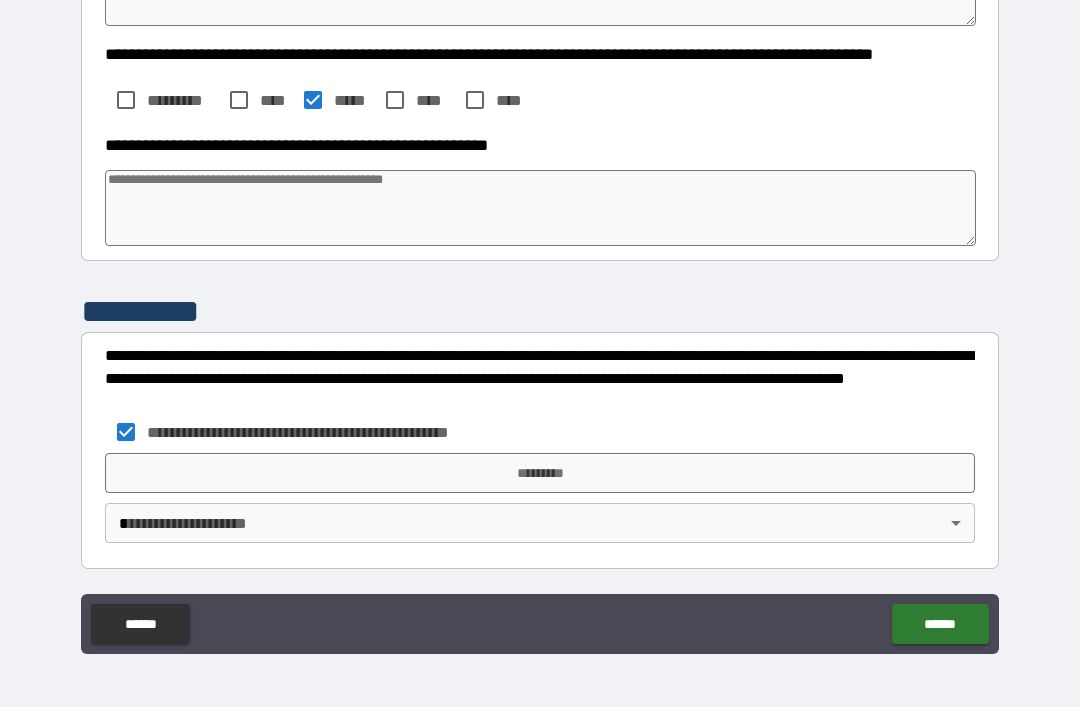 type on "*" 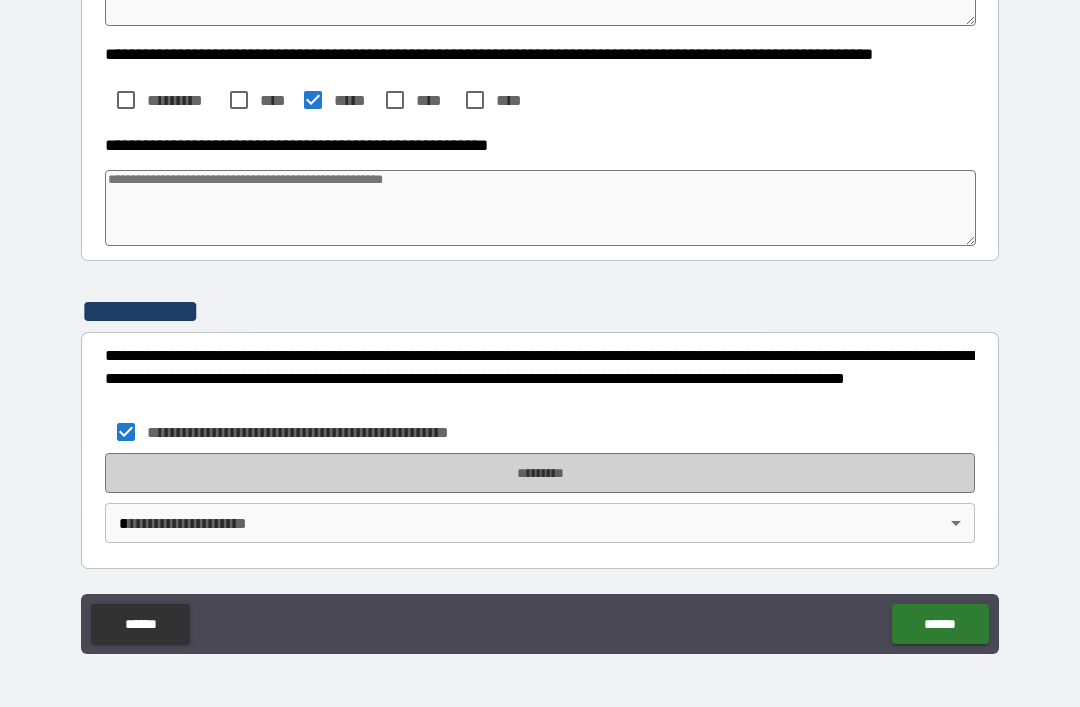 click on "*********" at bounding box center [540, 473] 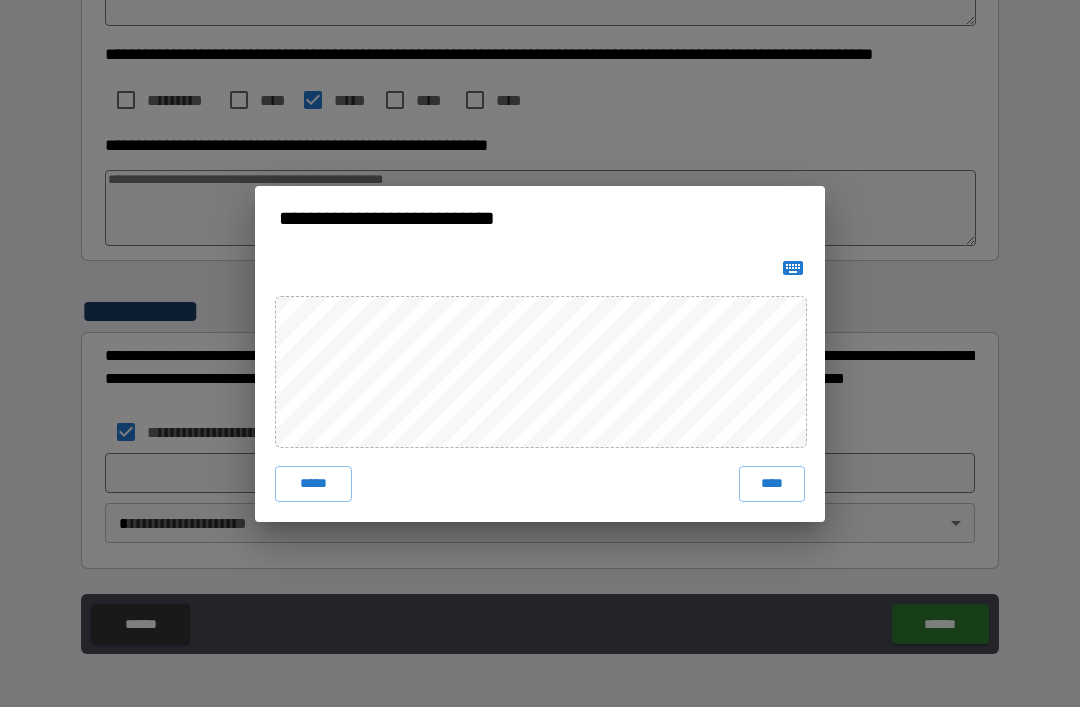 click on "*****" at bounding box center (313, 484) 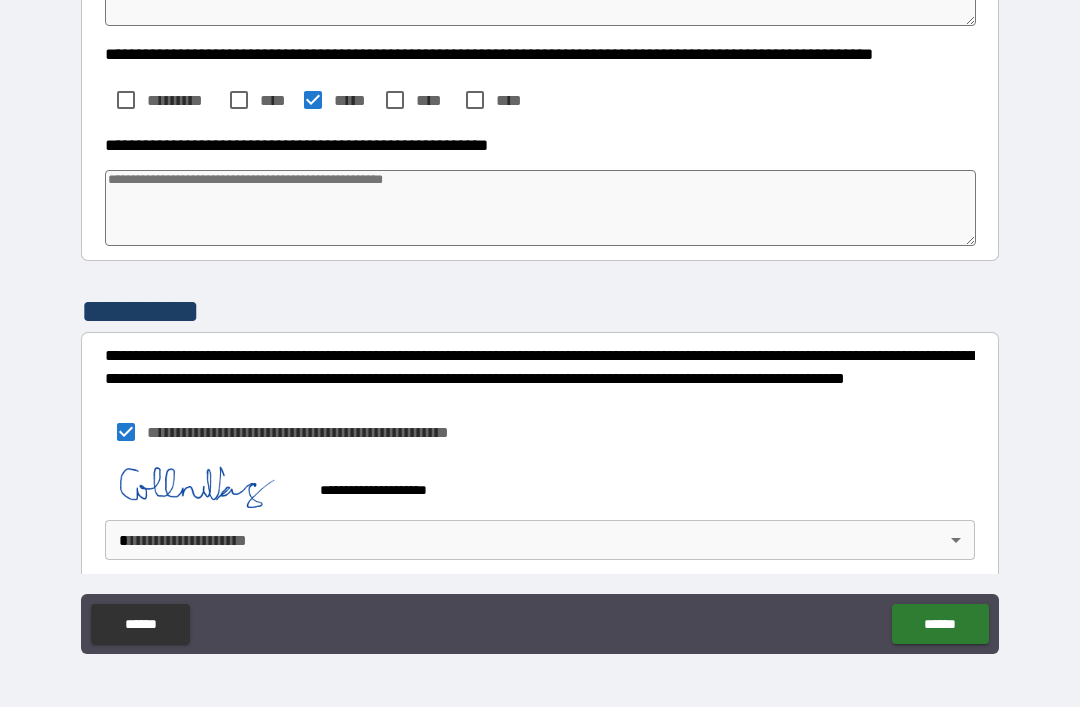 type on "*" 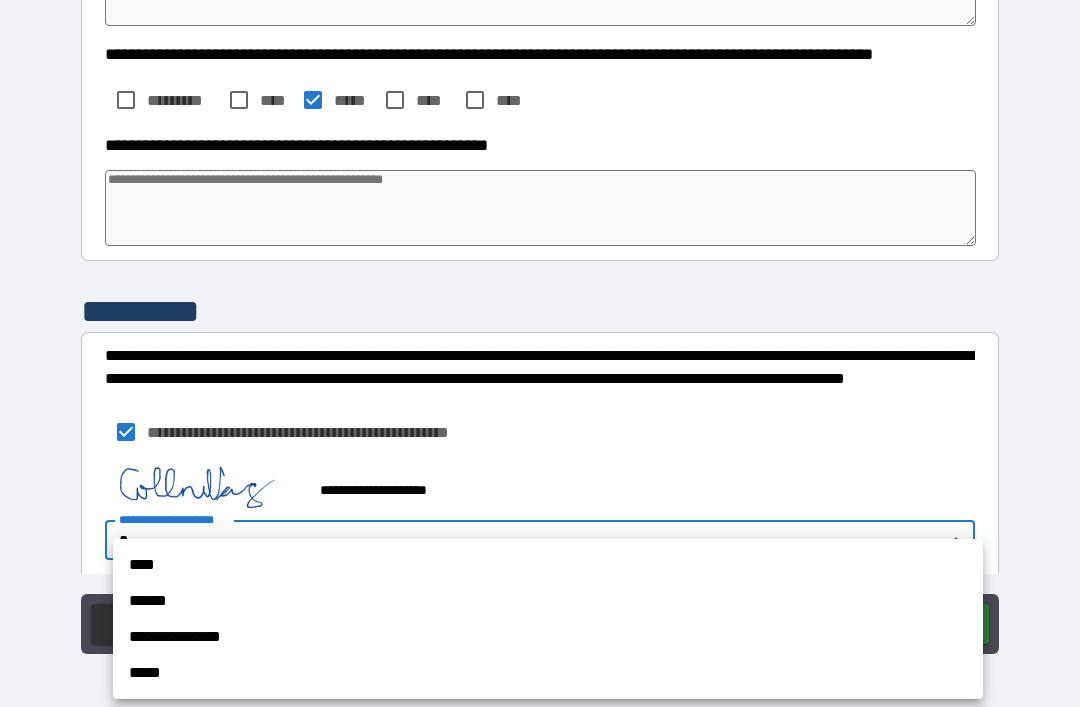 click on "****" at bounding box center (548, 565) 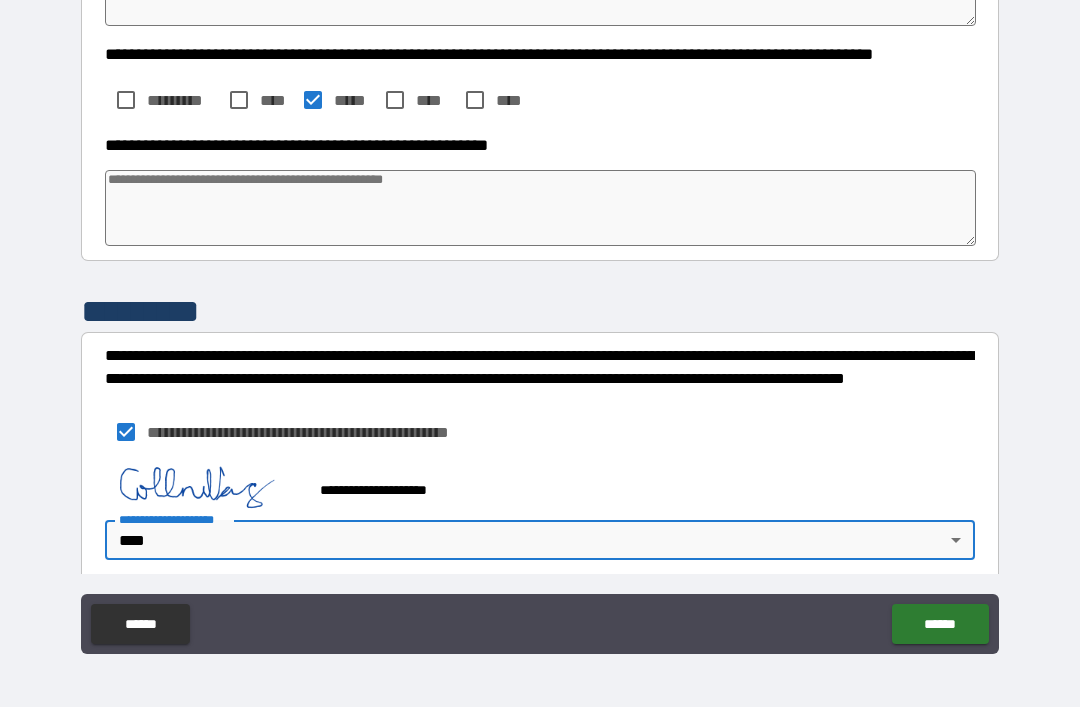 type on "*" 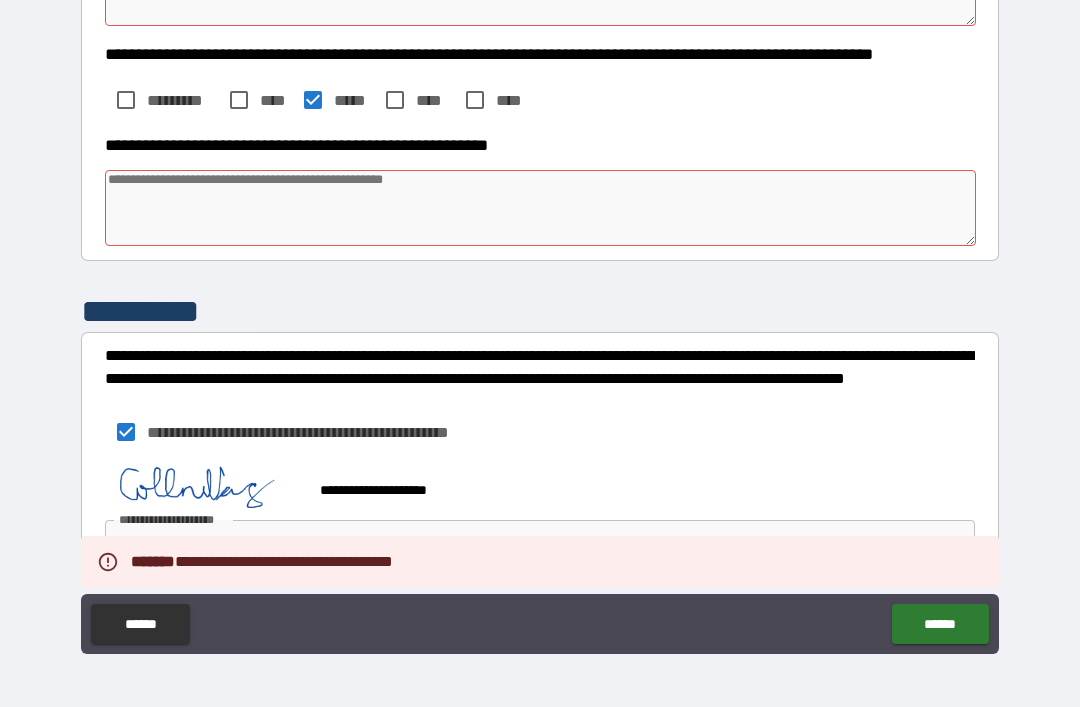 type on "*" 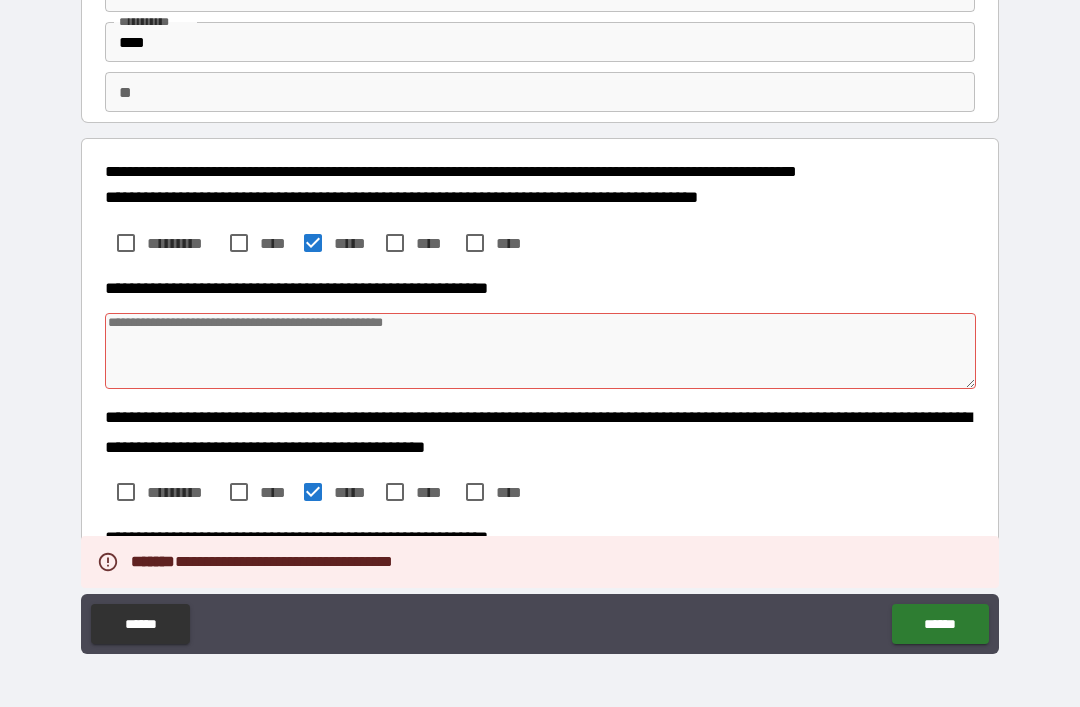 scroll, scrollTop: 111, scrollLeft: 0, axis: vertical 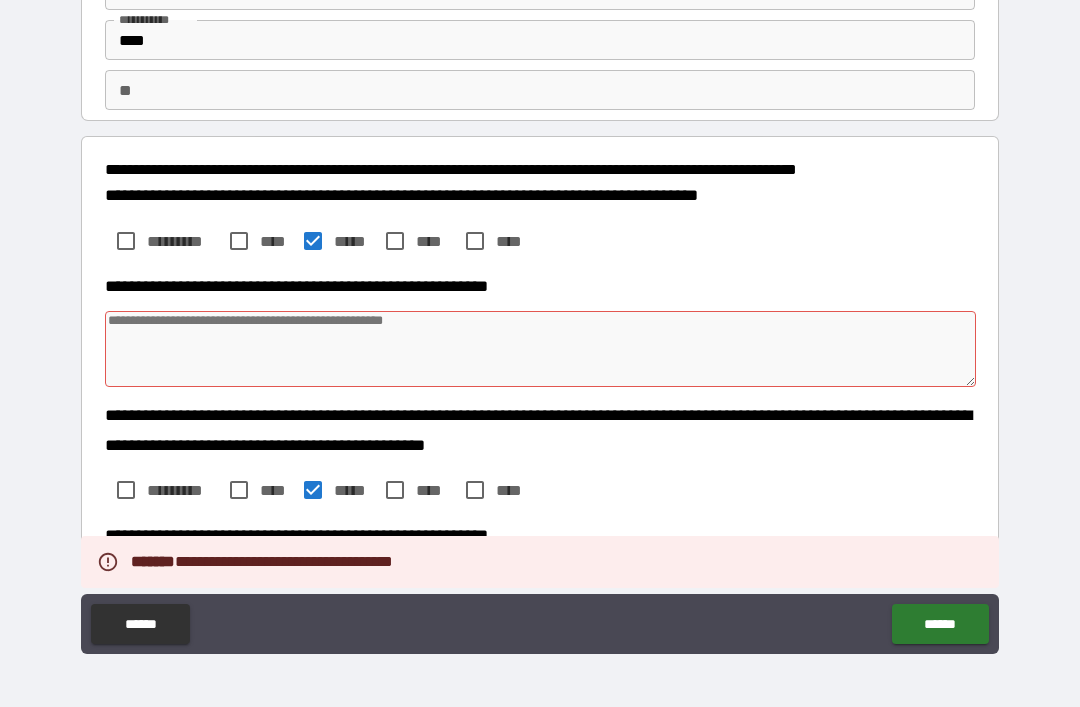 click at bounding box center [540, 349] 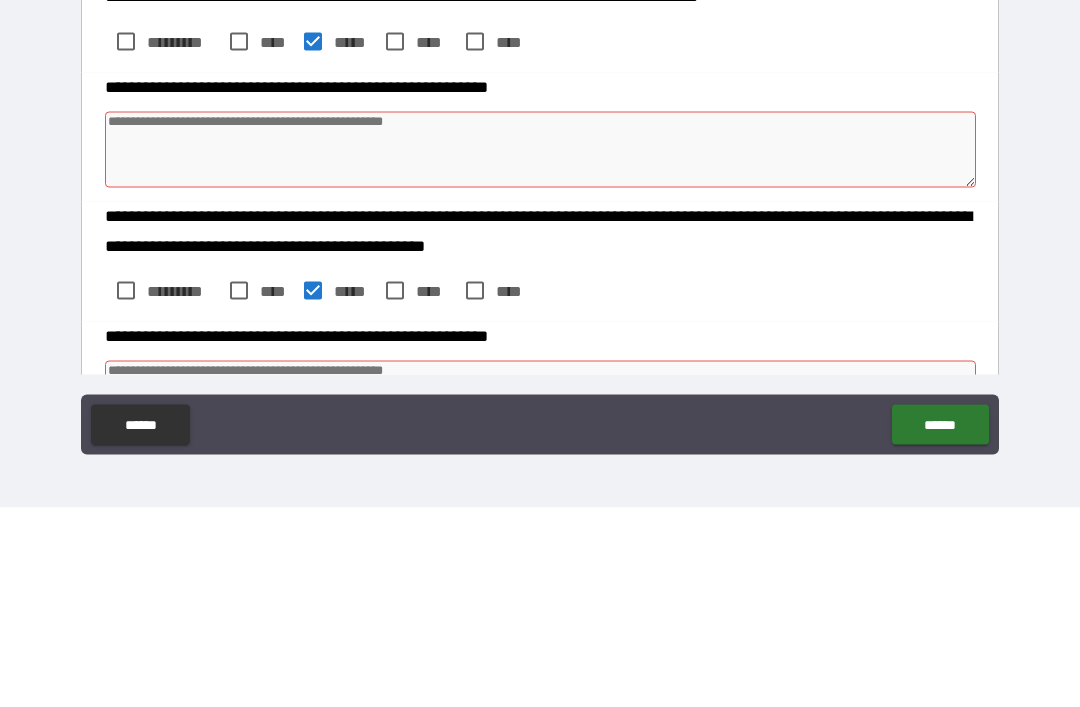 type on "*" 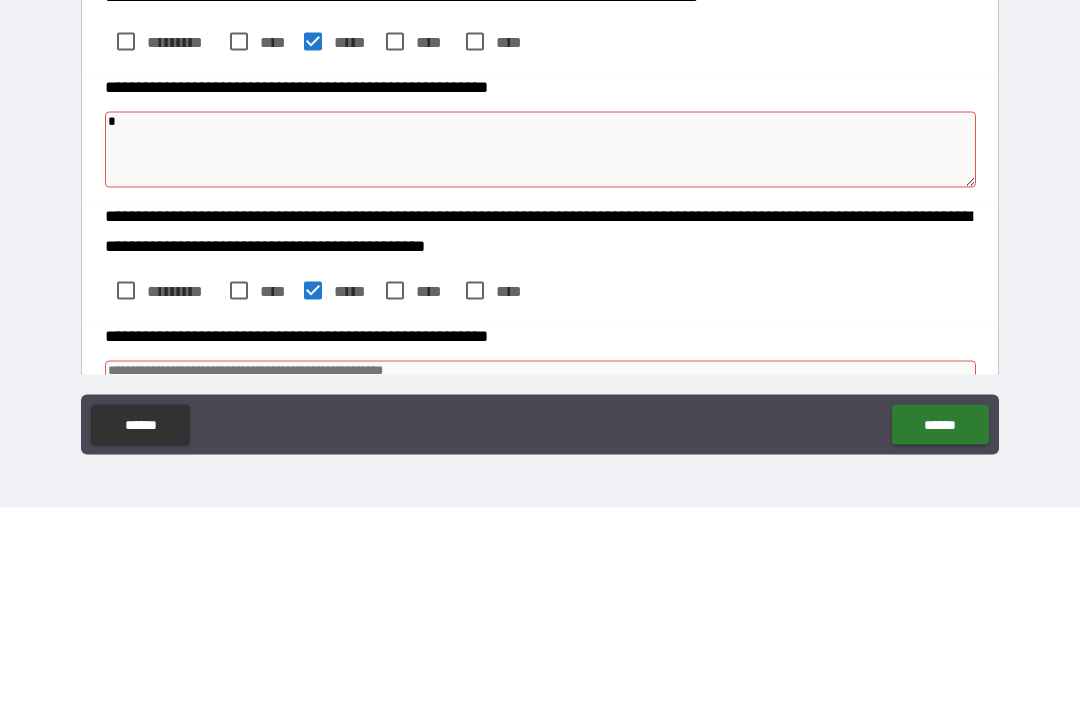 type on "*" 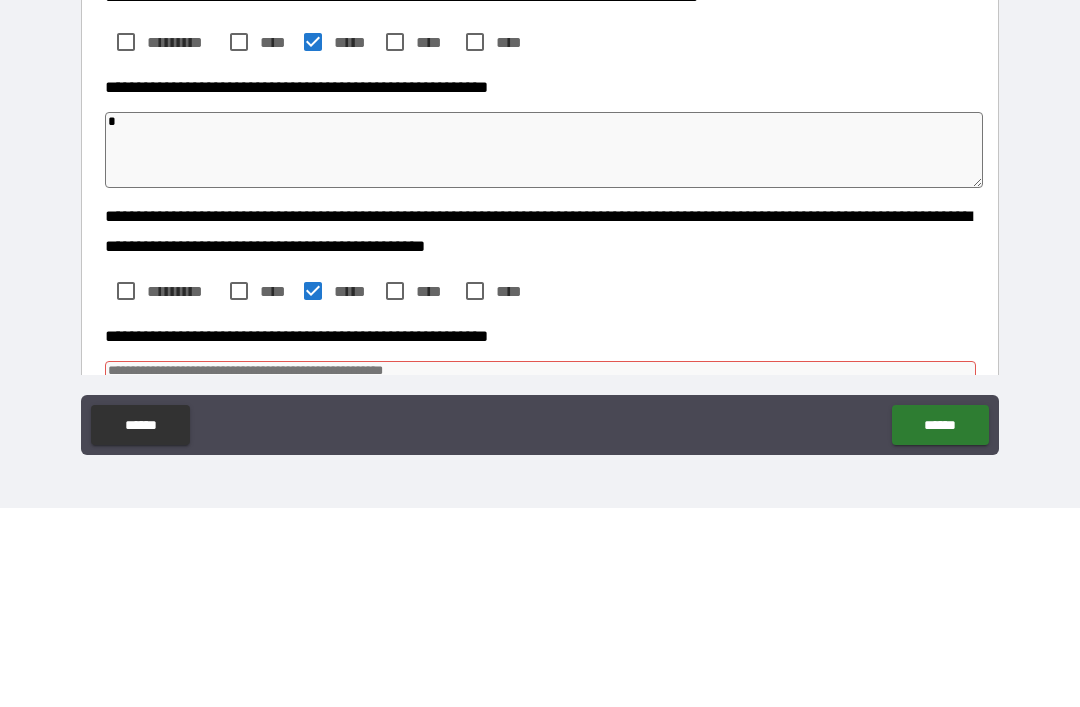 type on "*" 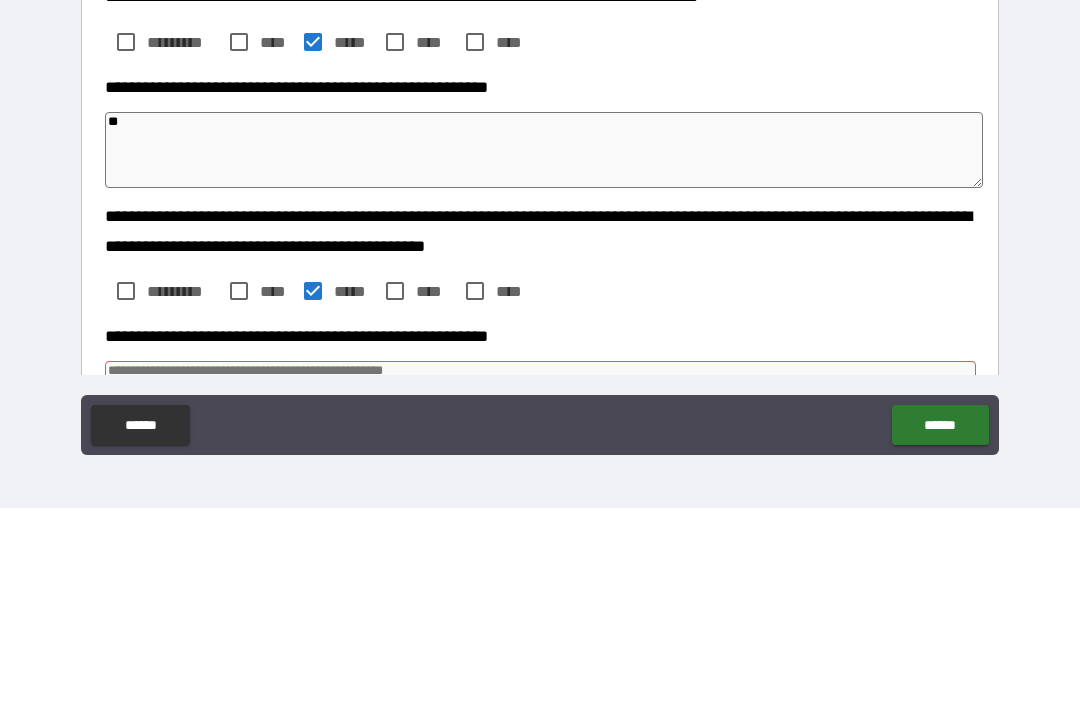 type on "*" 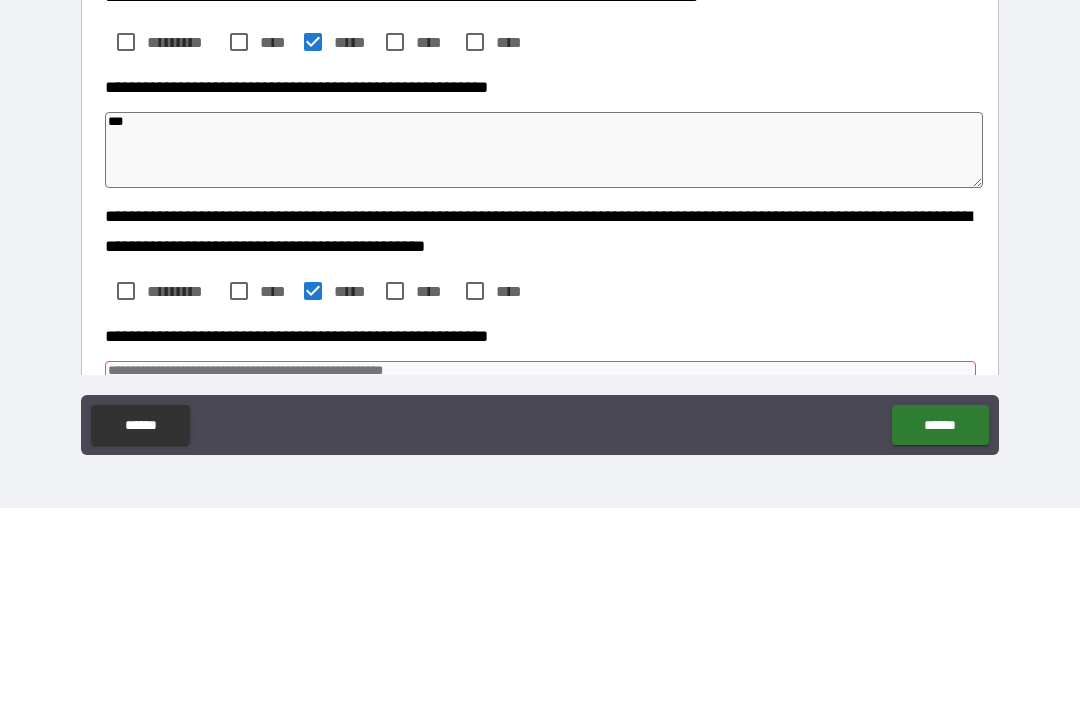 type on "*" 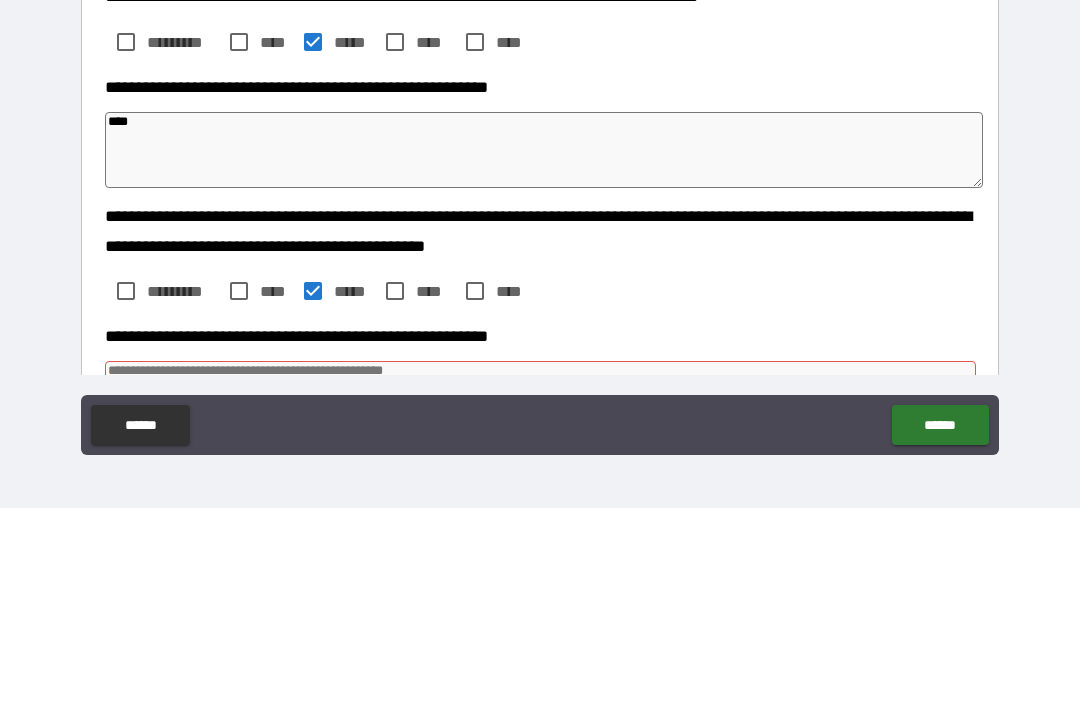 type on "*****" 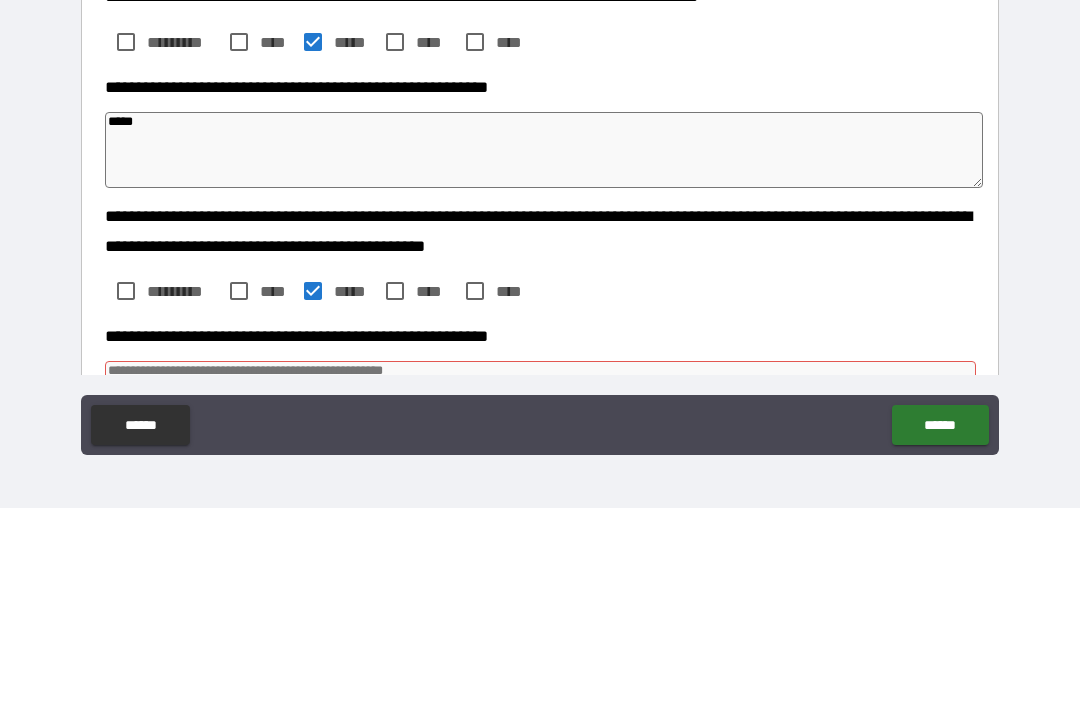 type on "*" 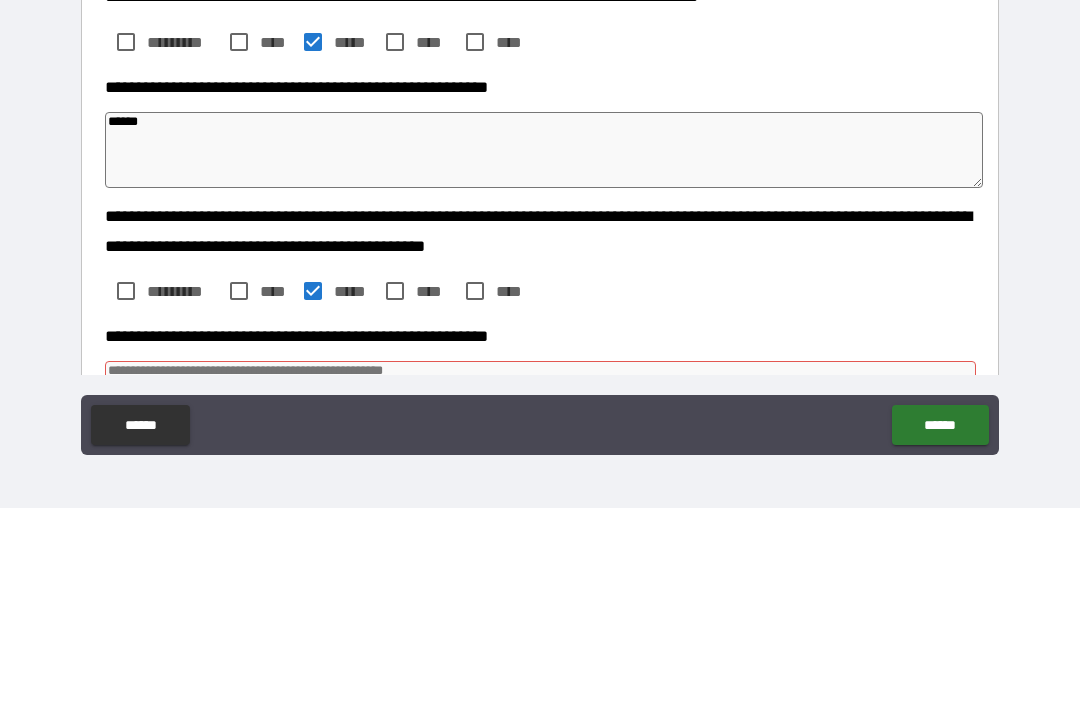 type on "*" 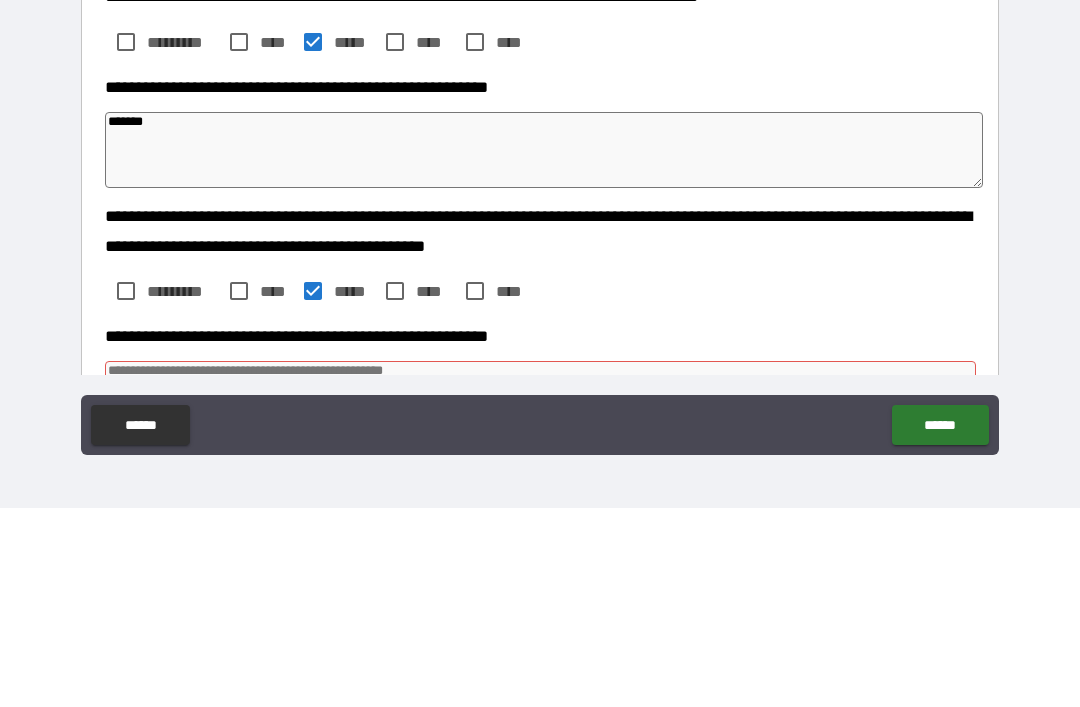 type on "*" 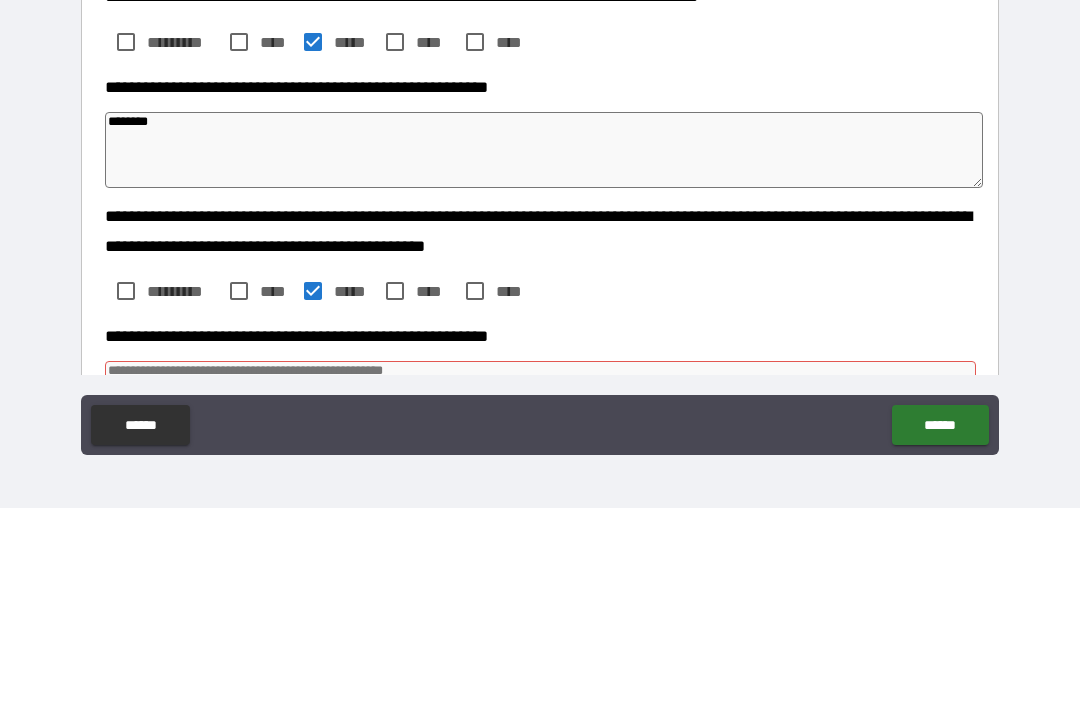 type on "*********" 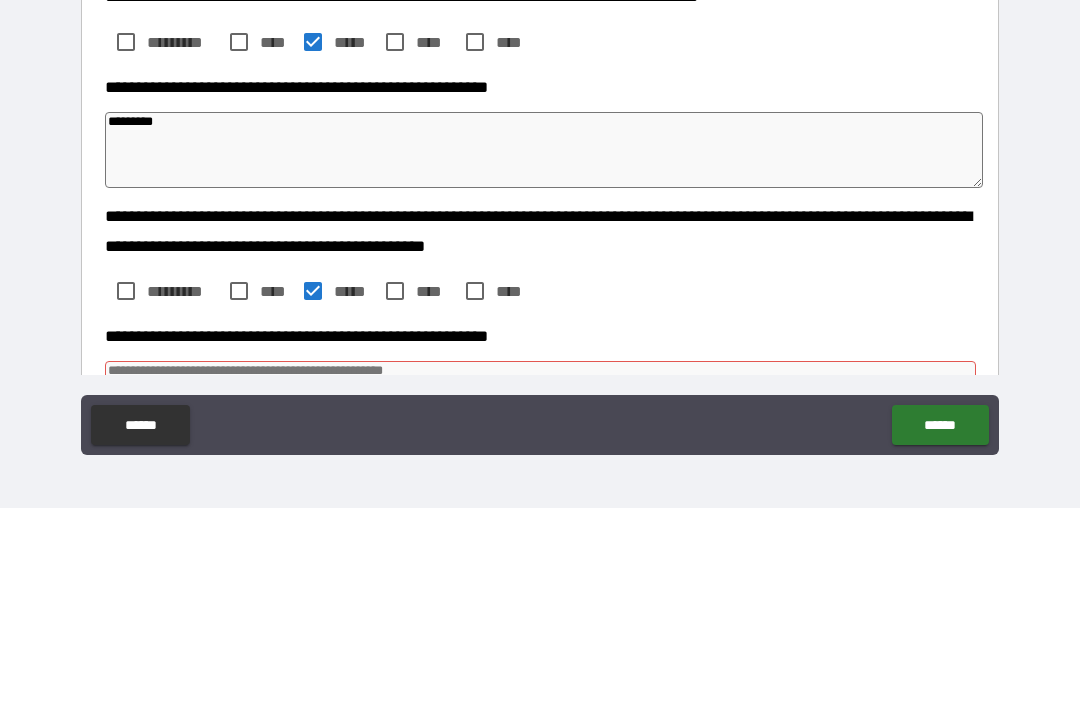 type on "*" 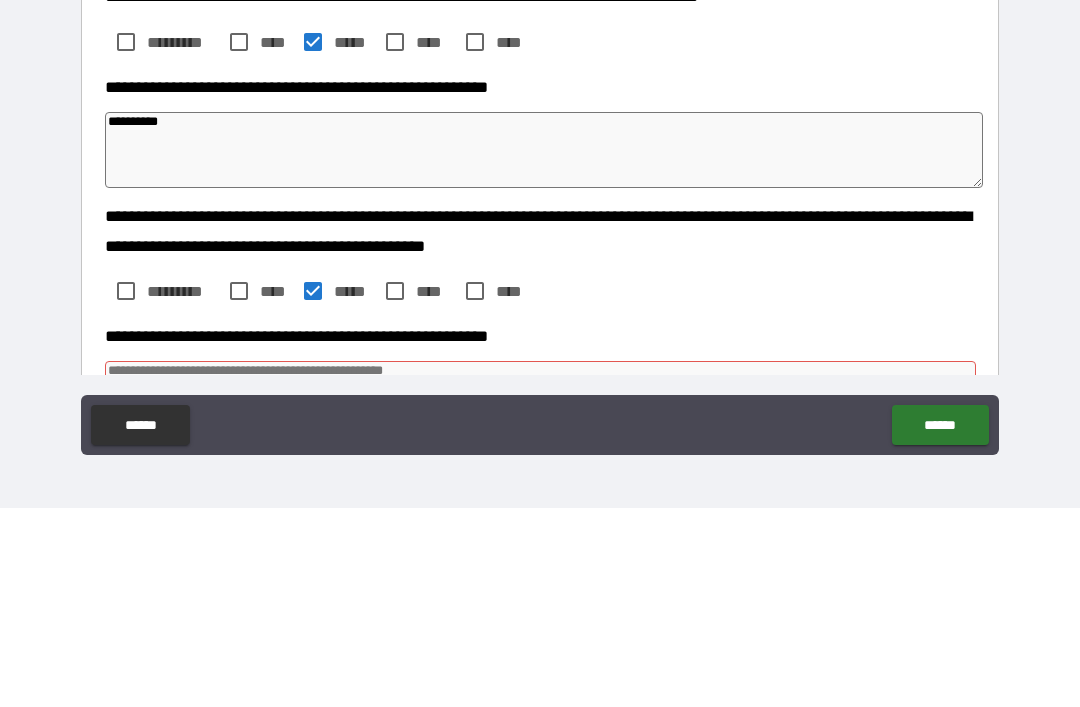 type on "**********" 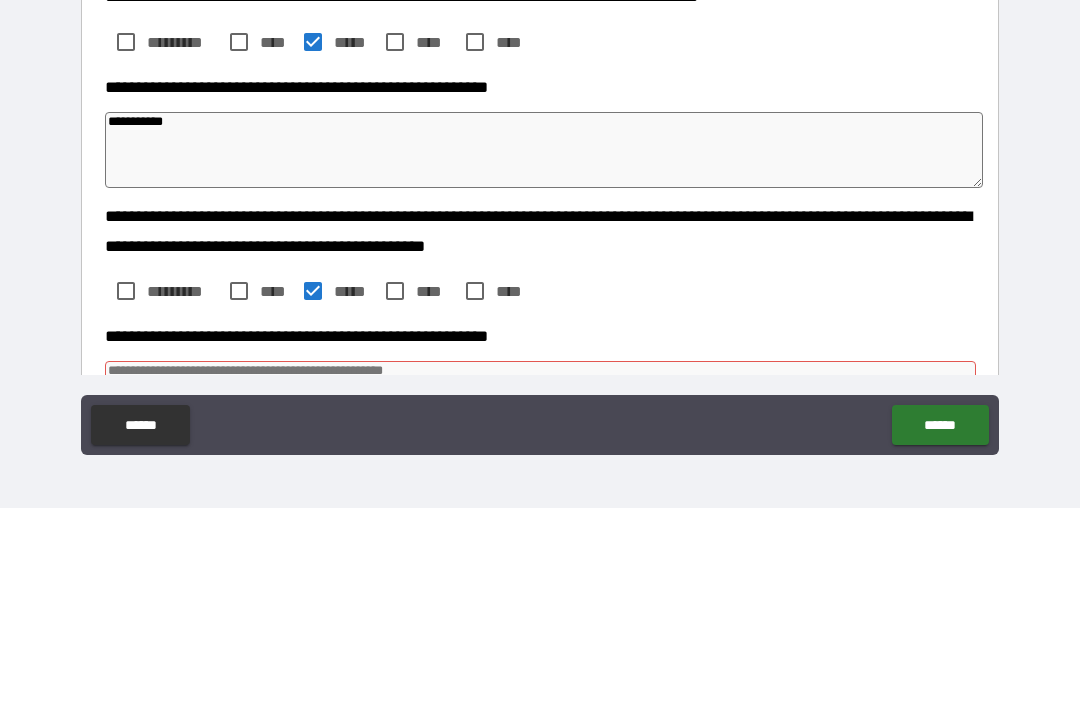 type on "*" 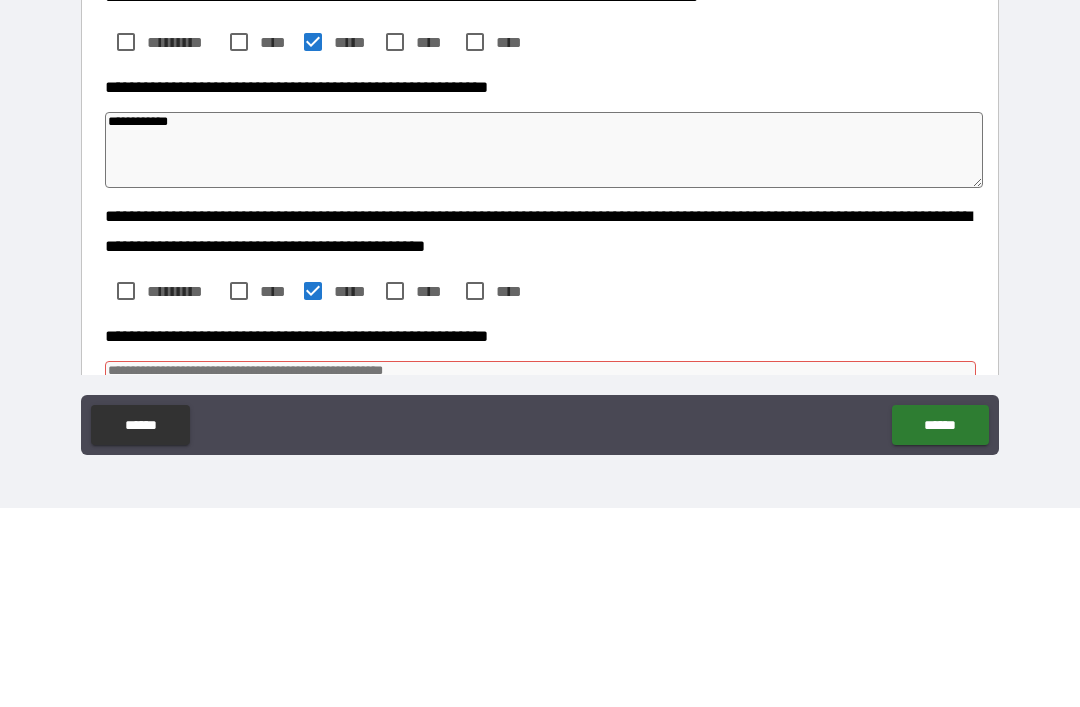 type on "*" 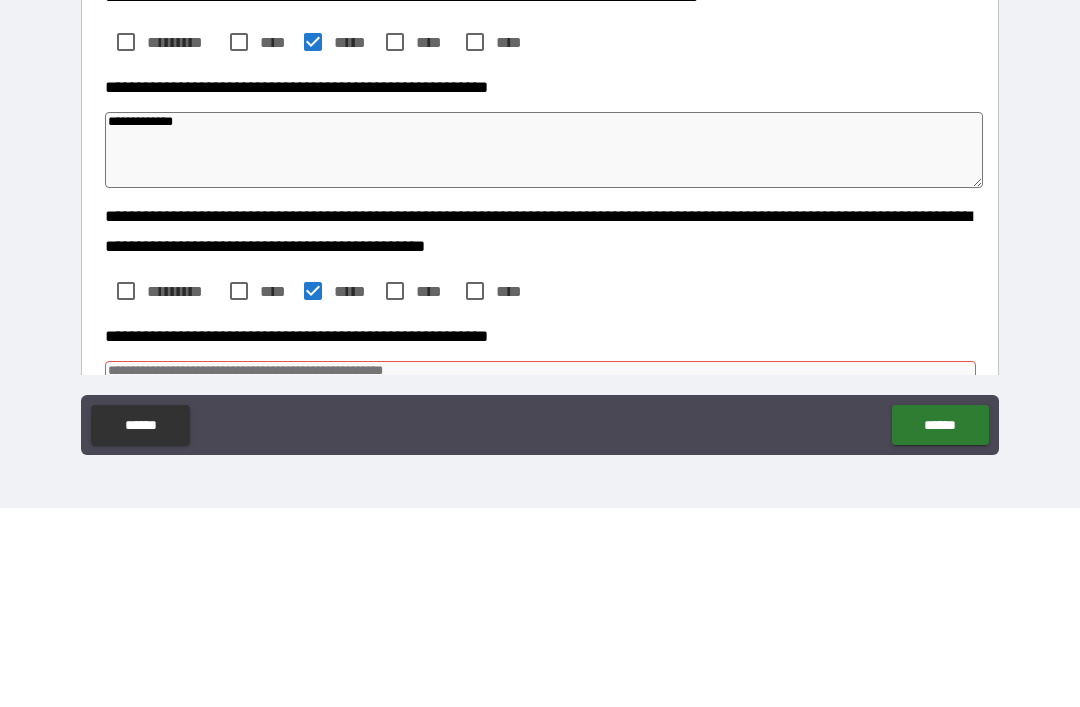 type on "*" 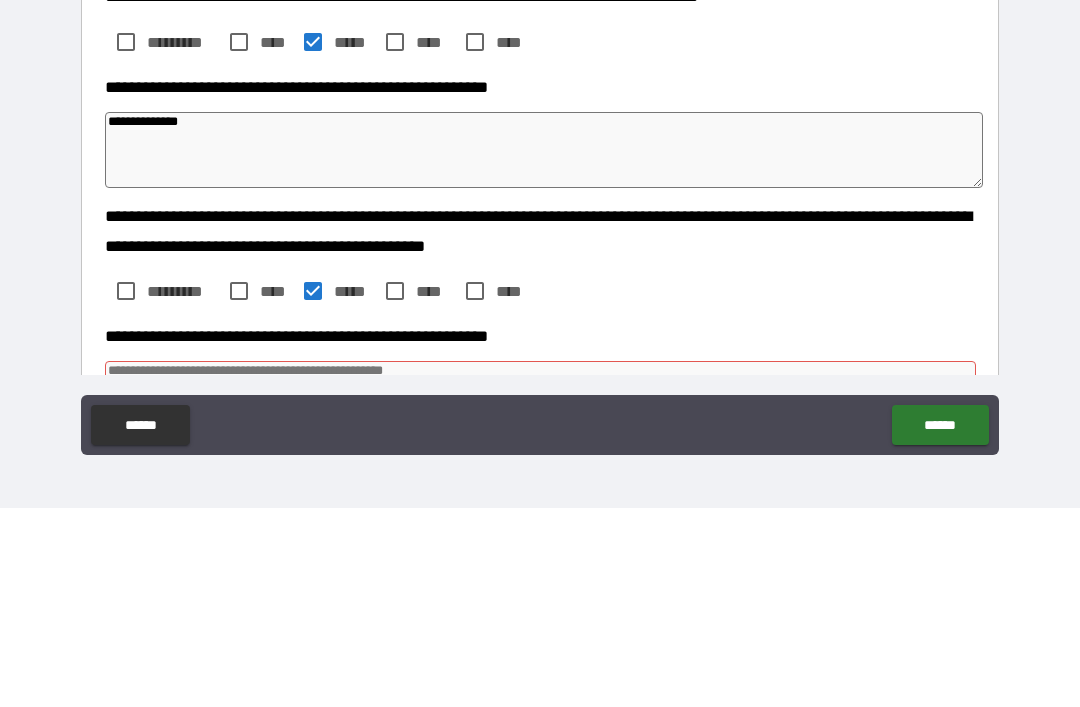 type on "*" 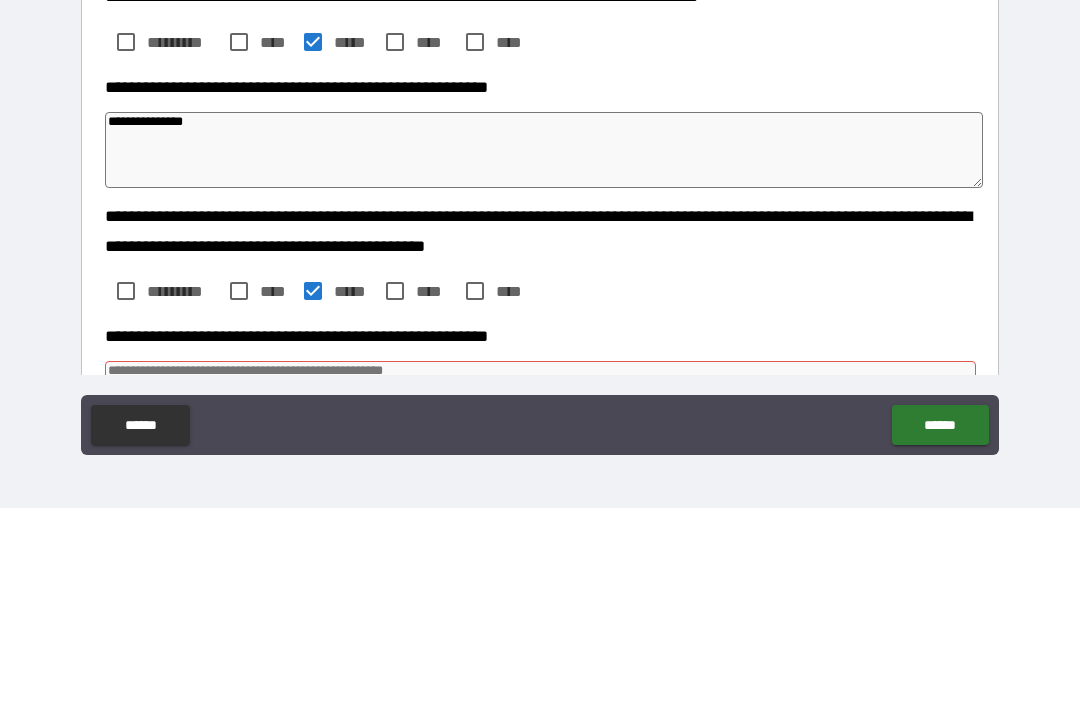 type on "*" 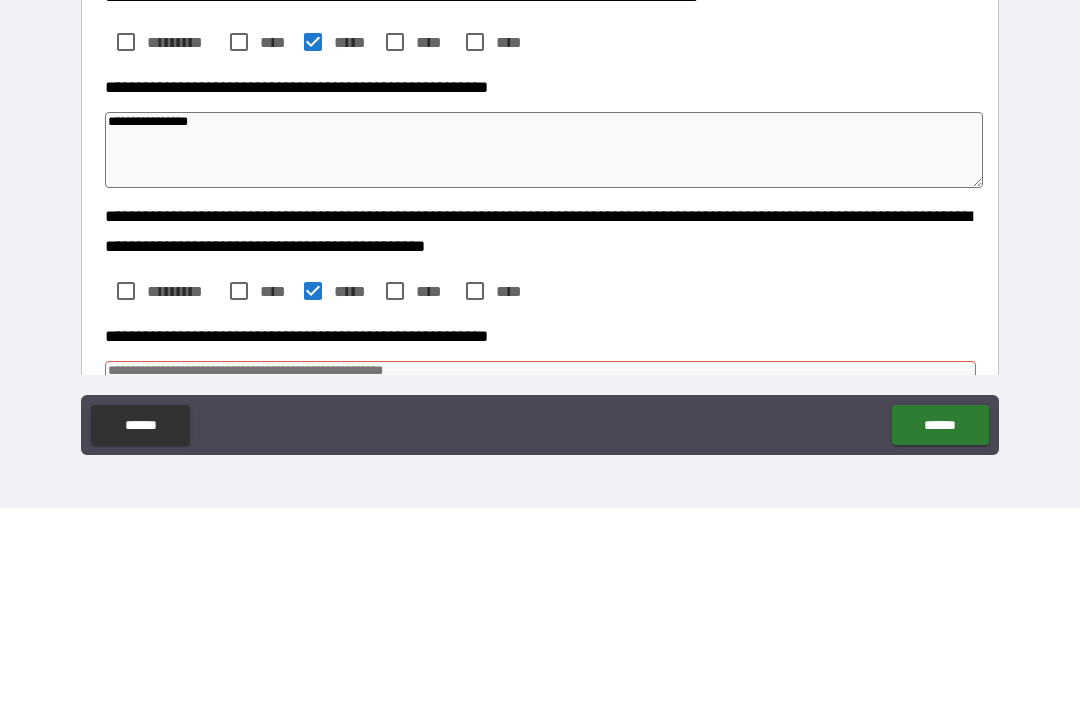 type on "*" 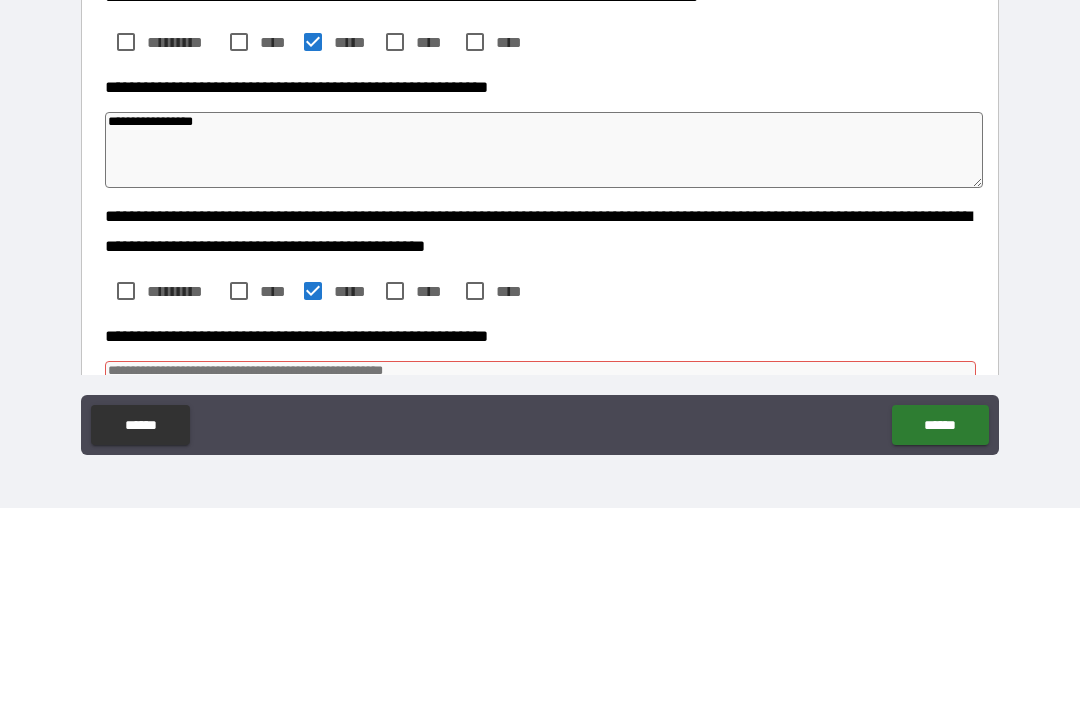 type on "*" 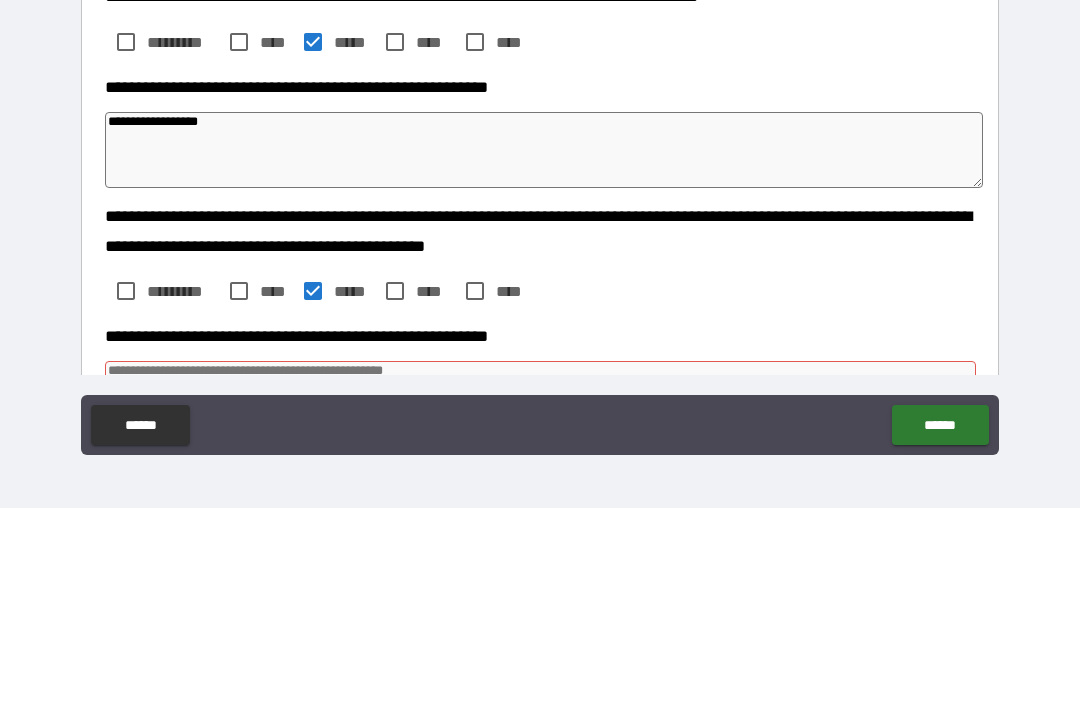 type on "**********" 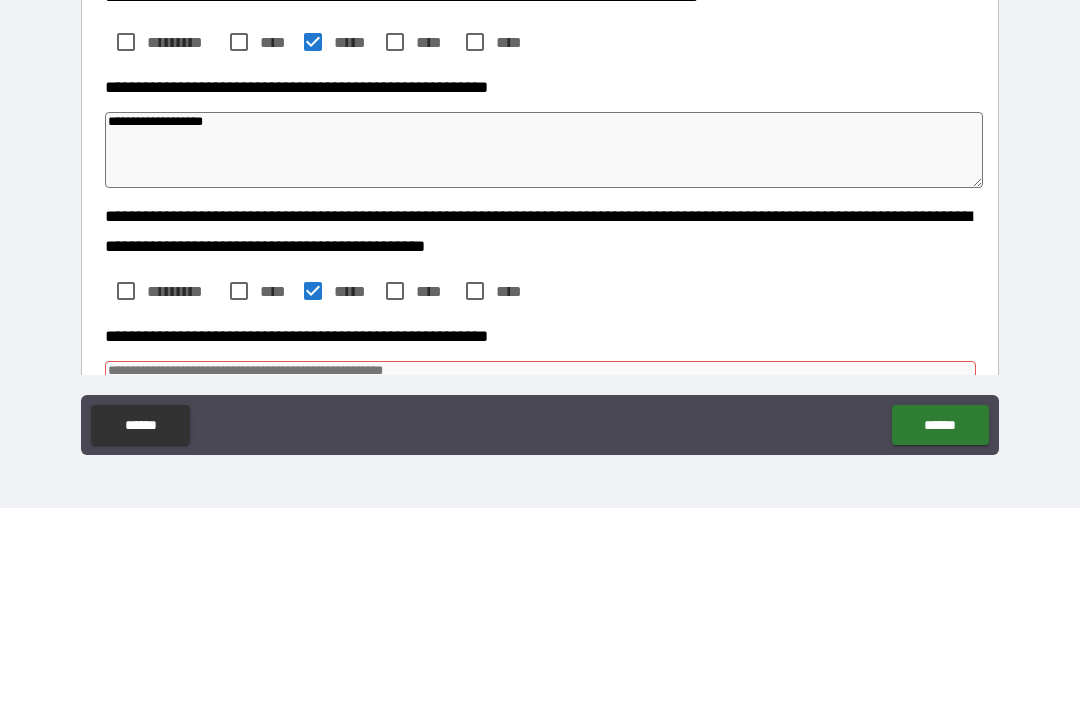 type on "*" 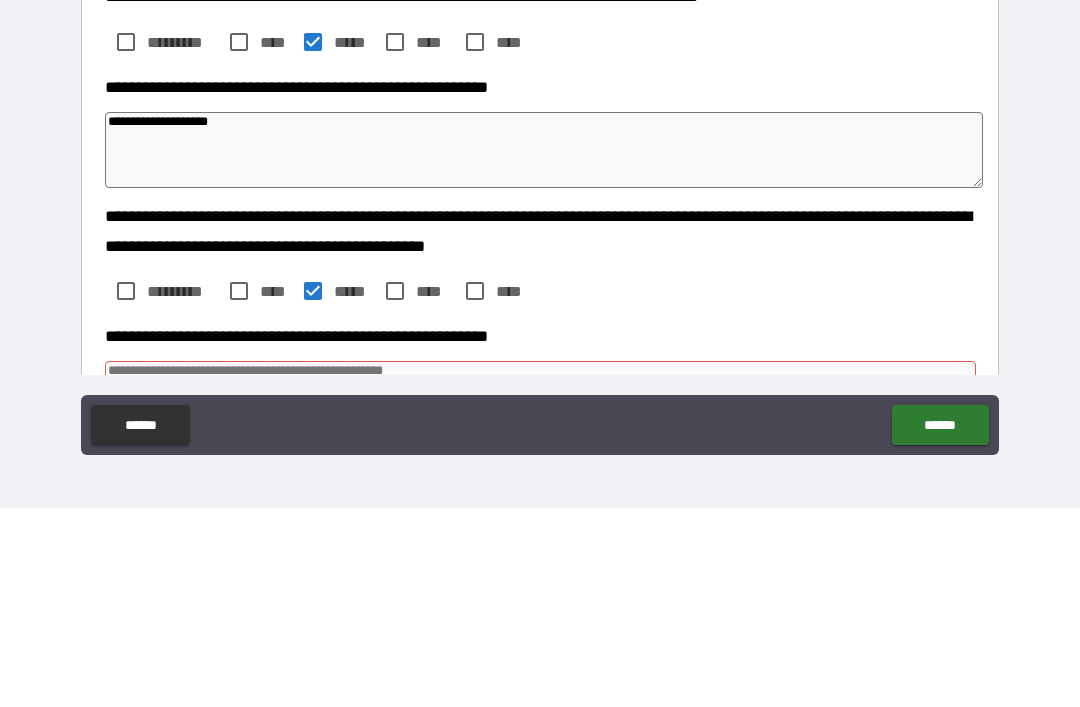 type on "*" 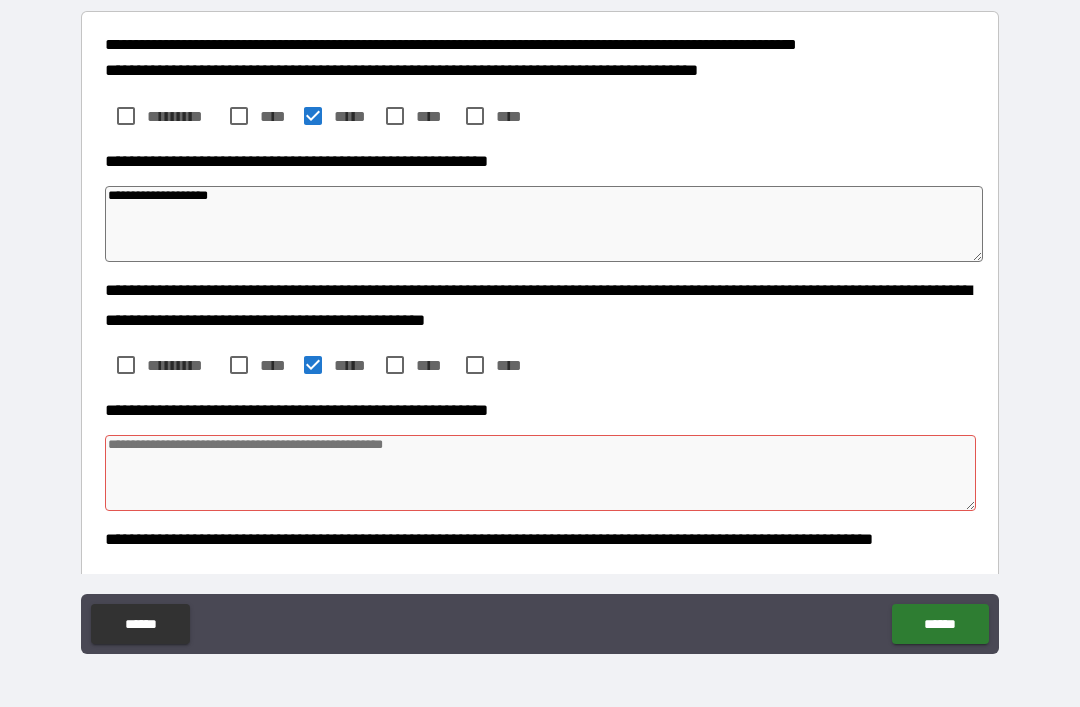 scroll, scrollTop: 269, scrollLeft: 0, axis: vertical 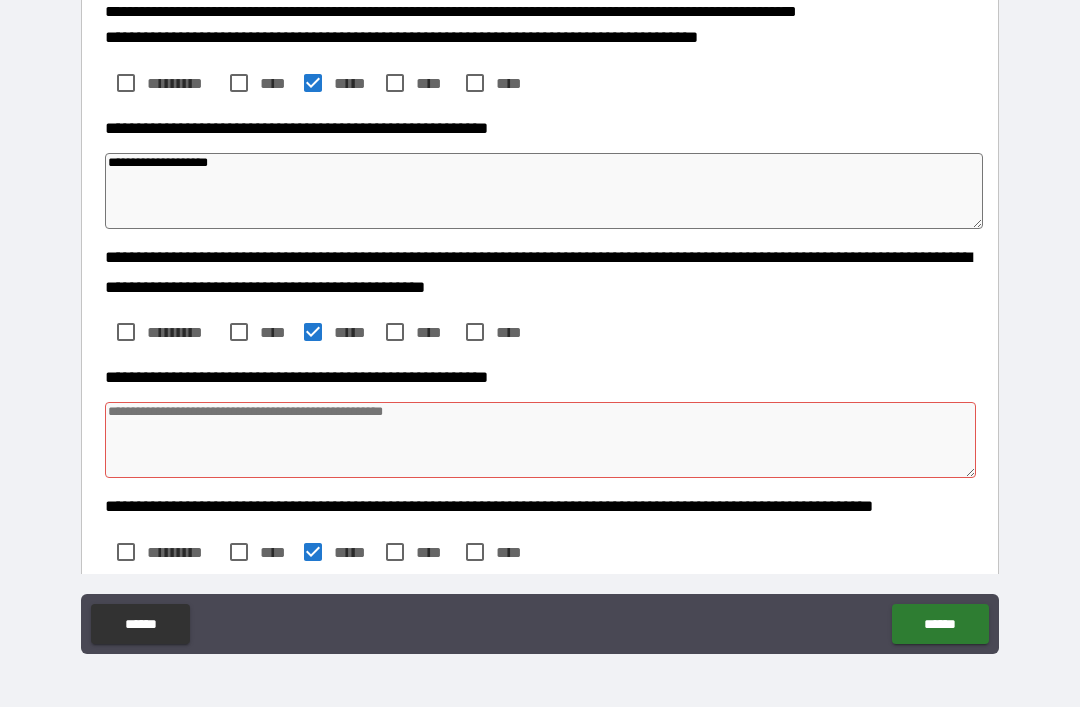 type on "**********" 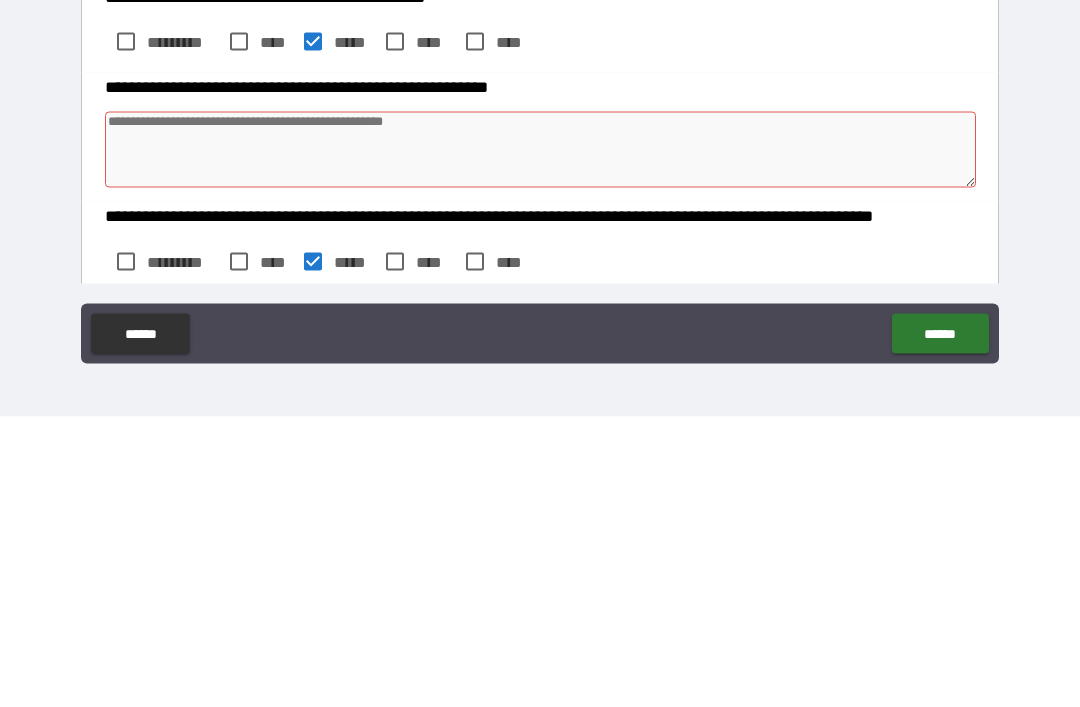 type on "*" 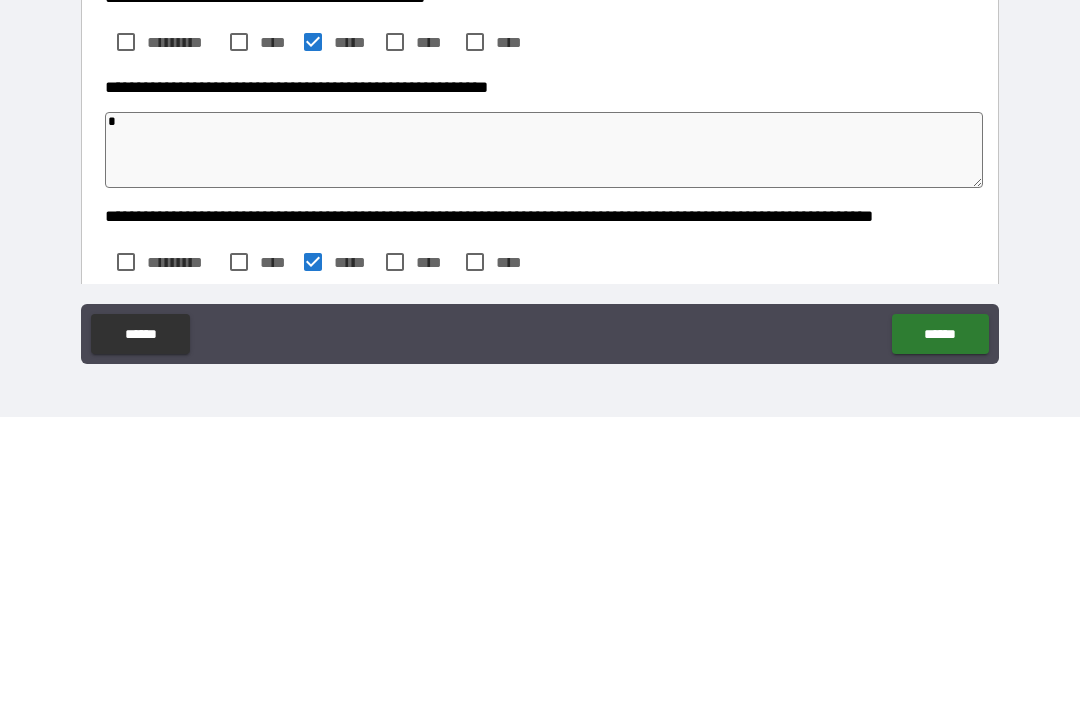 type on "**" 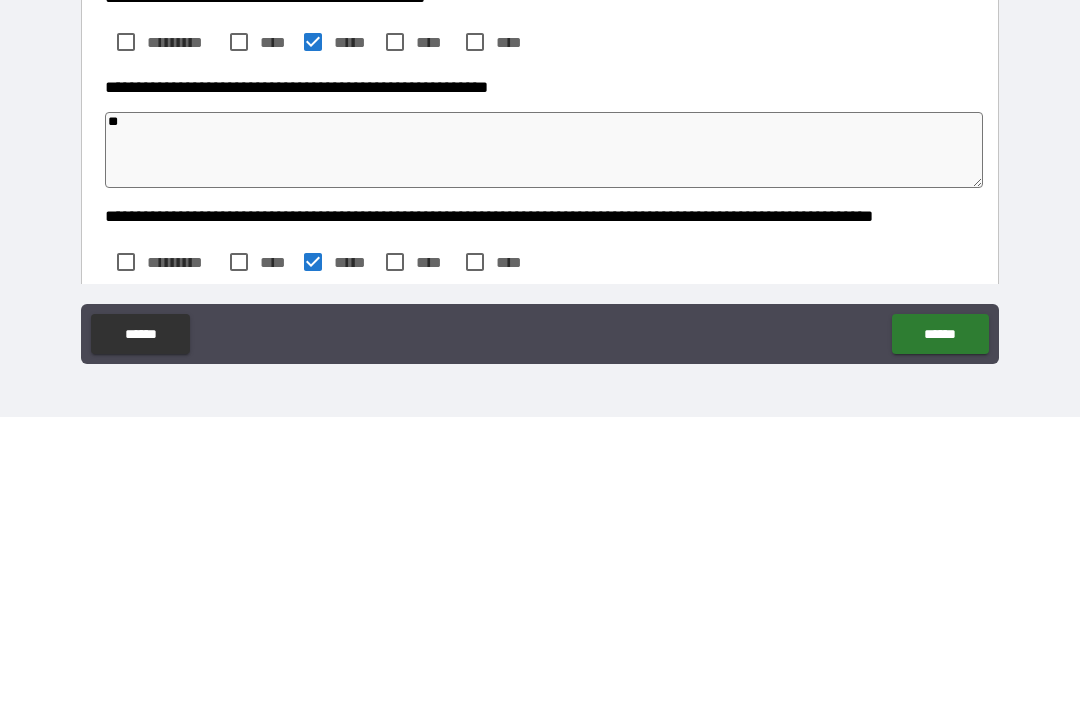 type on "*" 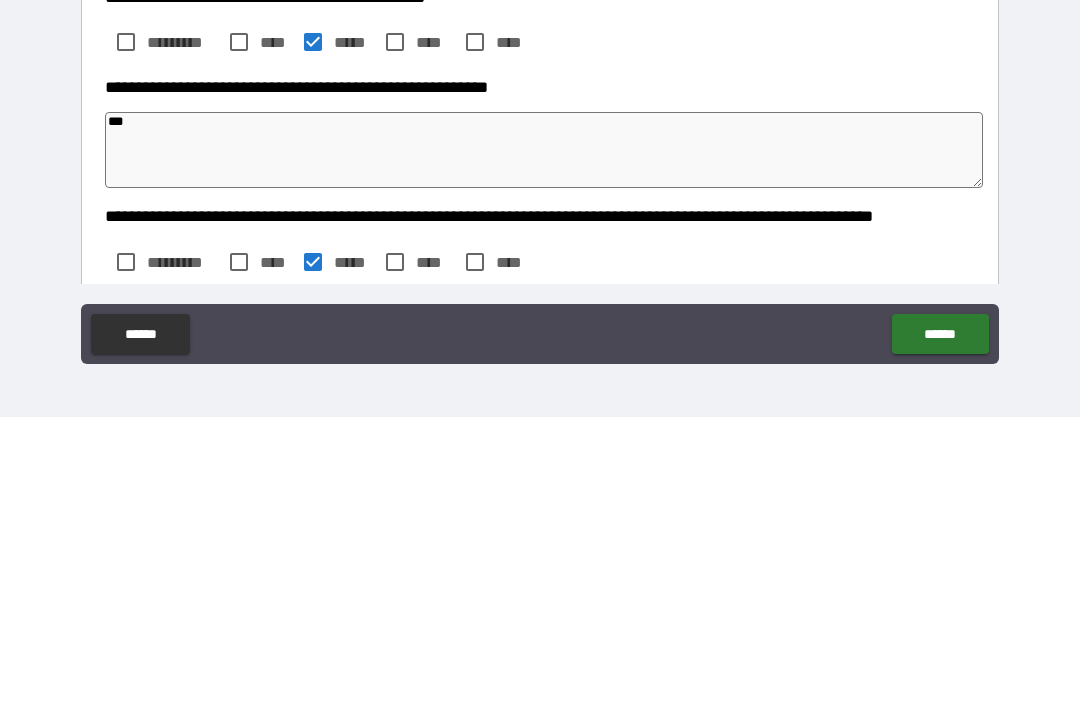 type on "*" 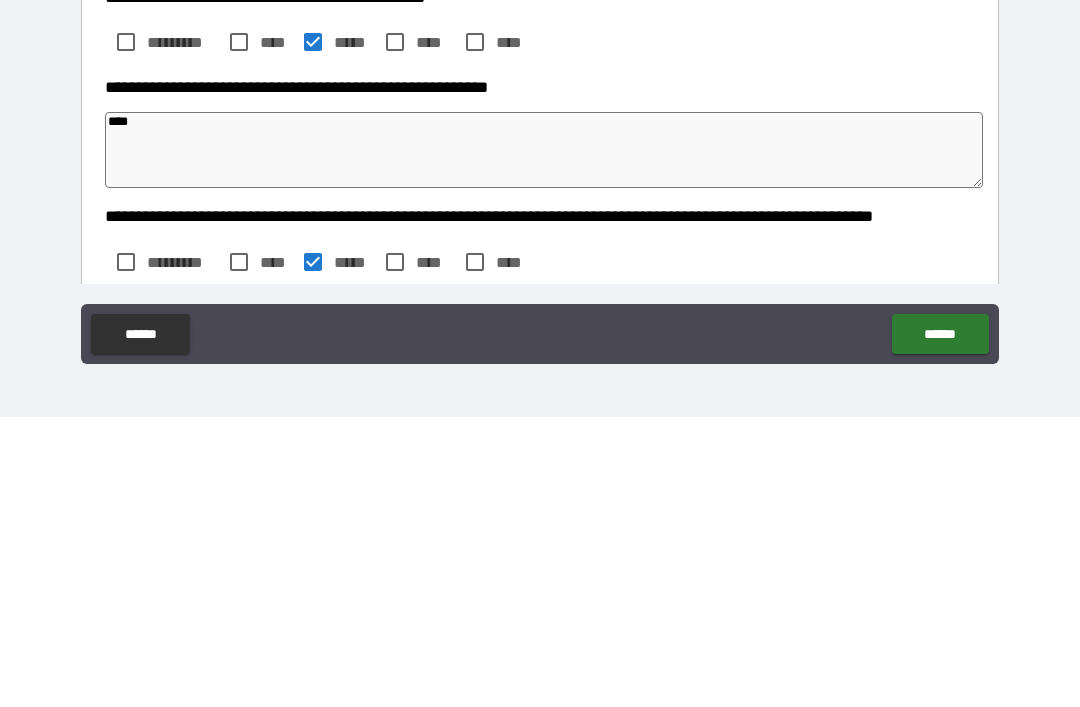 type on "*****" 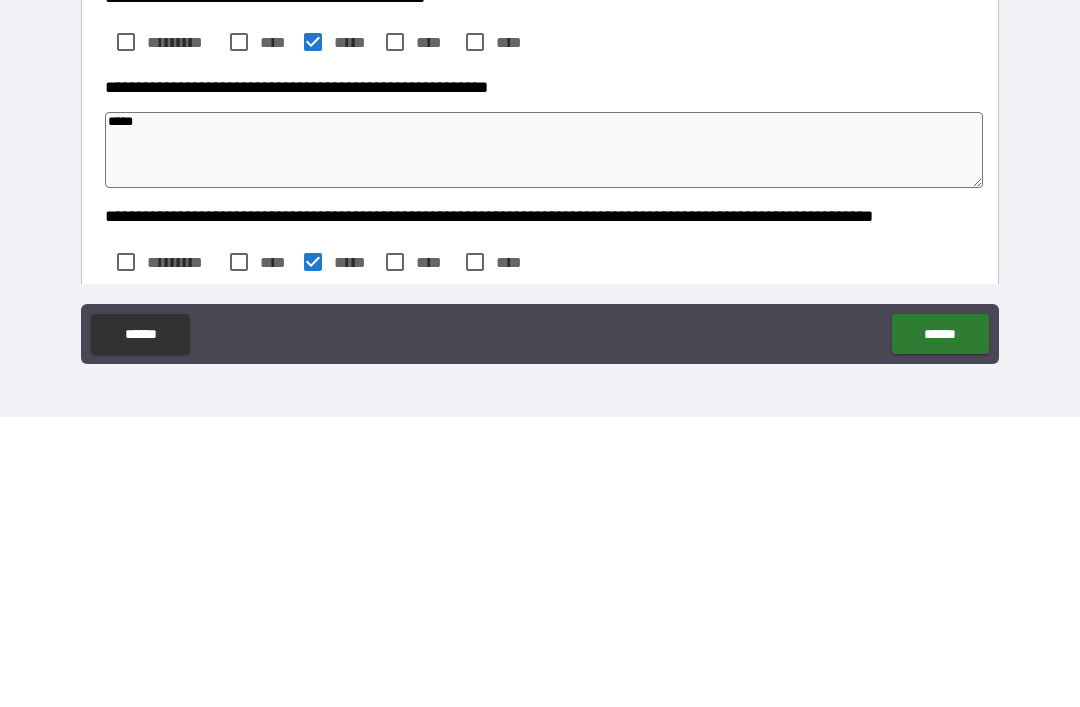 type on "*" 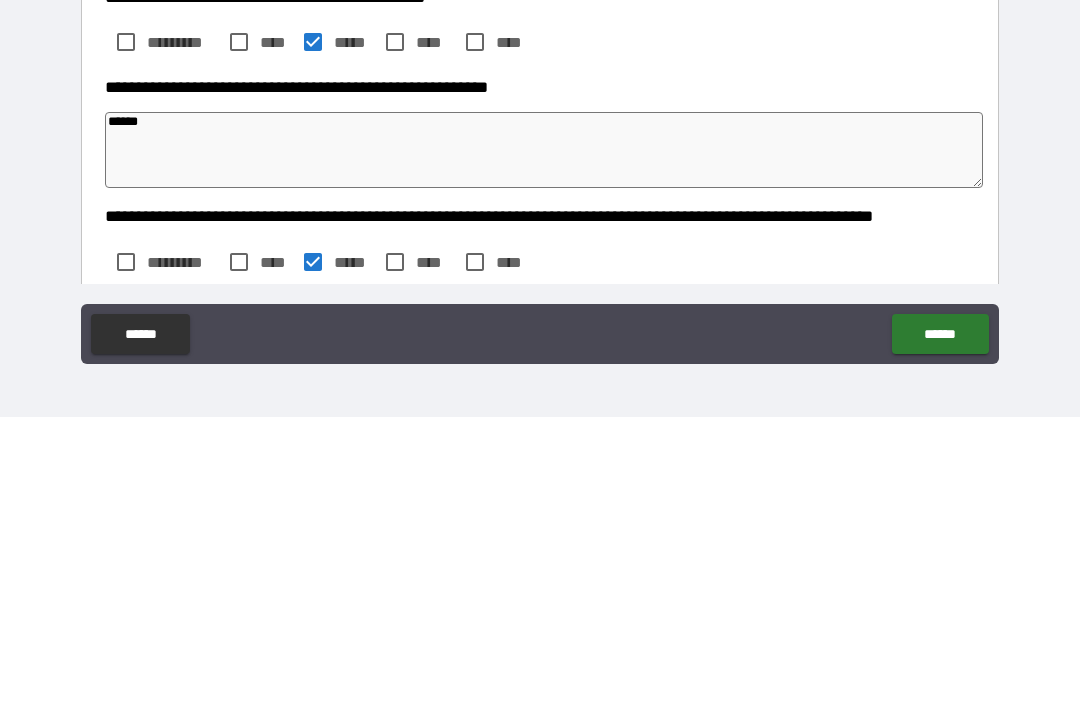 type on "*" 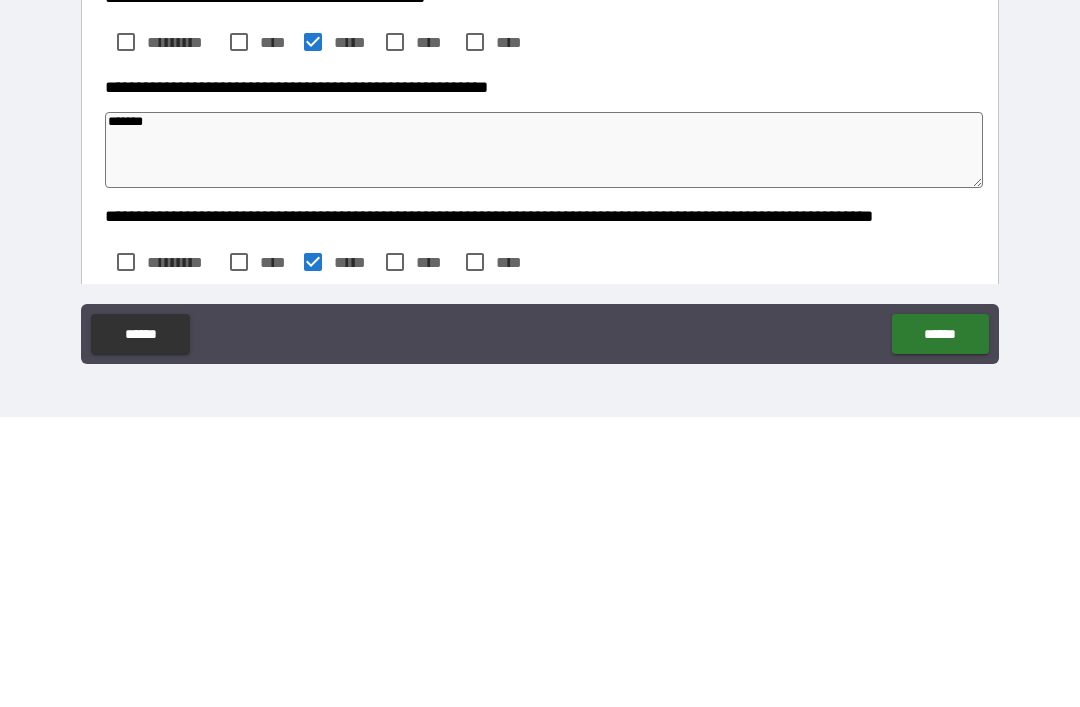 type on "*" 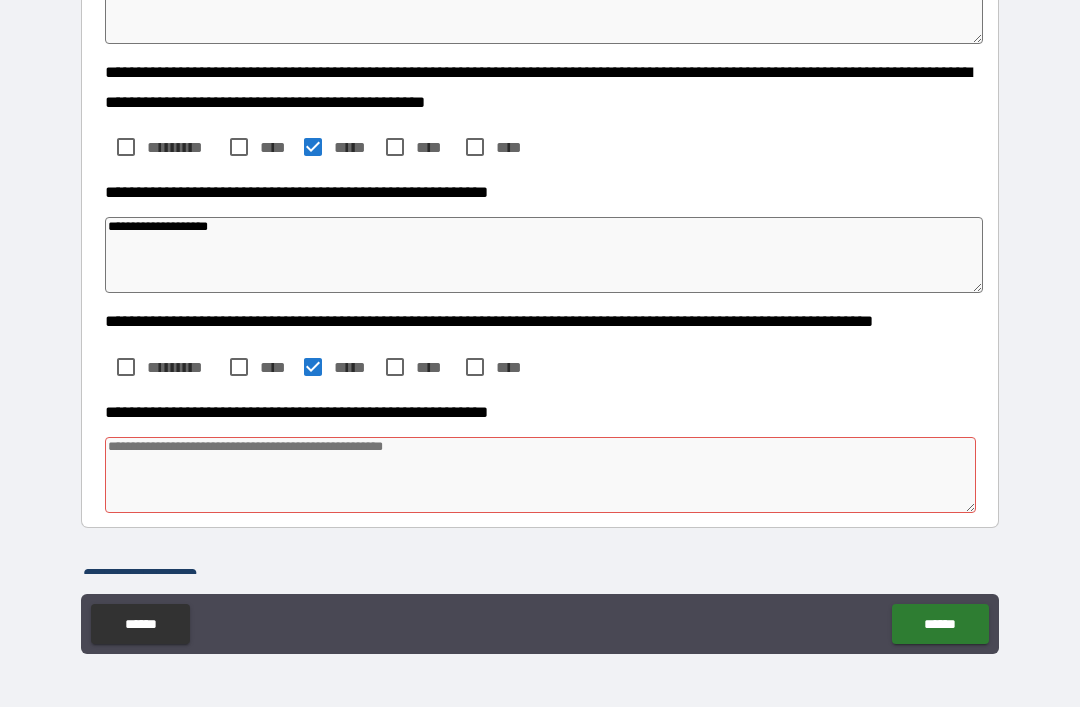 scroll, scrollTop: 517, scrollLeft: 0, axis: vertical 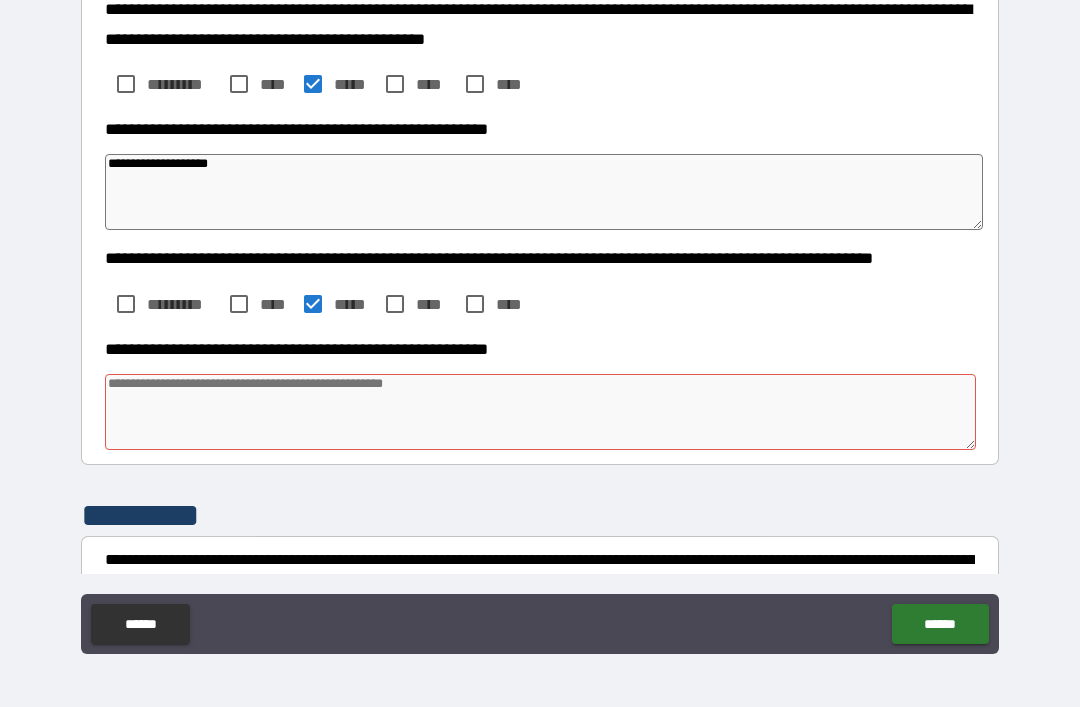 click at bounding box center (540, 412) 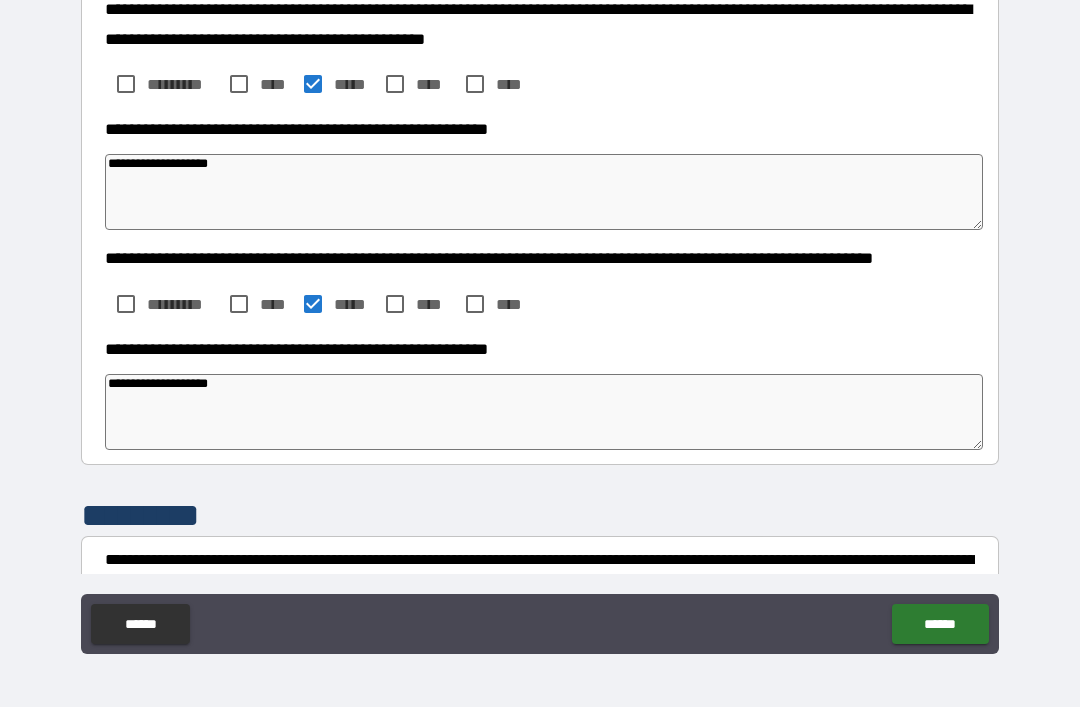 click on "******" at bounding box center (940, 624) 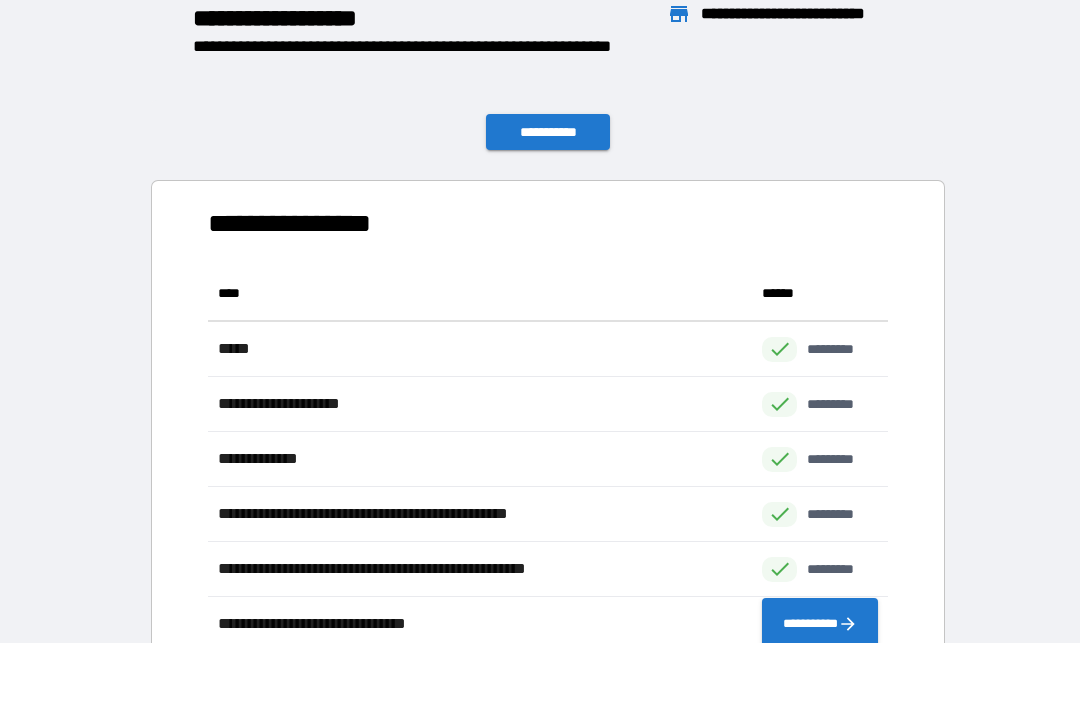 scroll, scrollTop: 1, scrollLeft: 1, axis: both 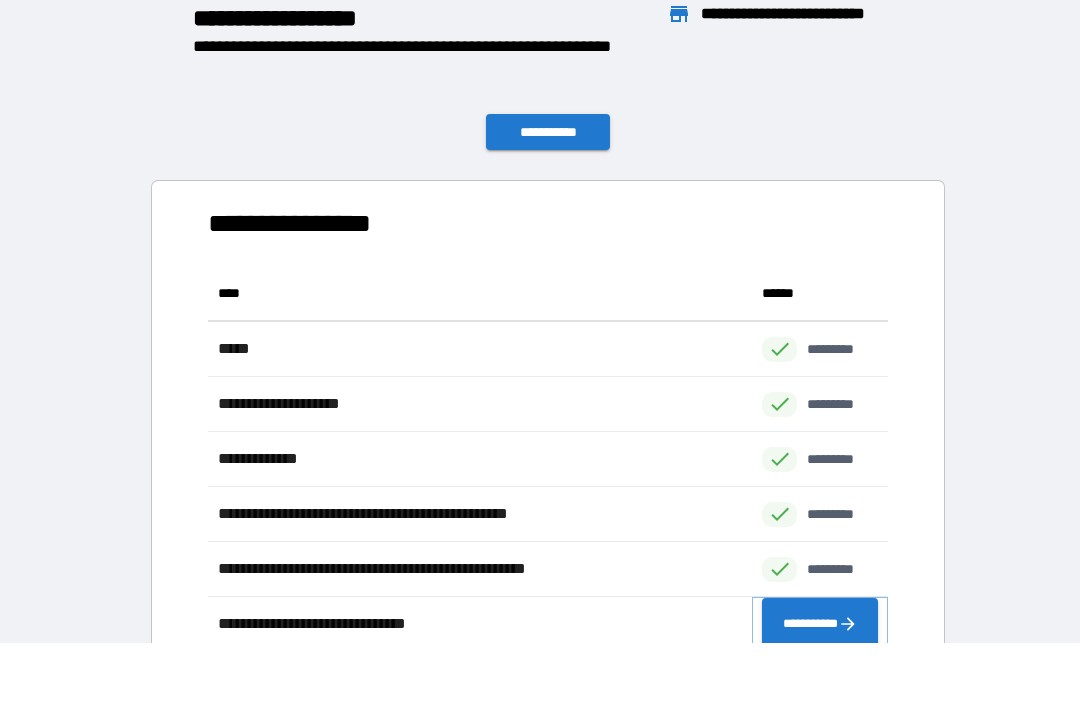 click on "**********" at bounding box center (820, 624) 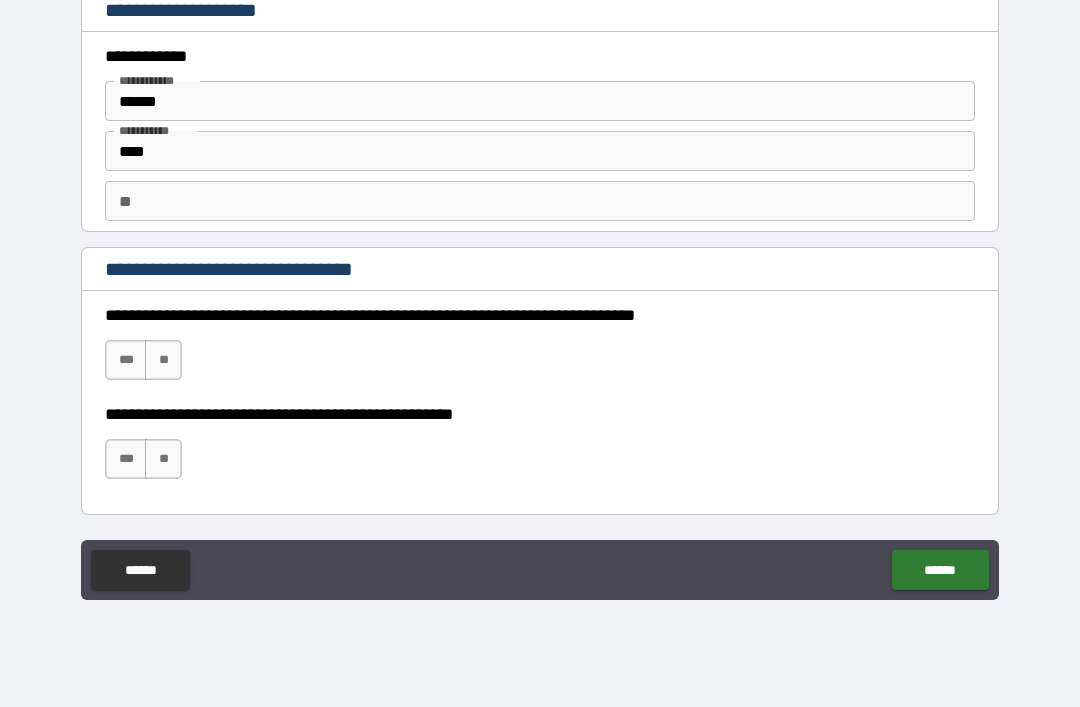 click on "***" at bounding box center [126, 360] 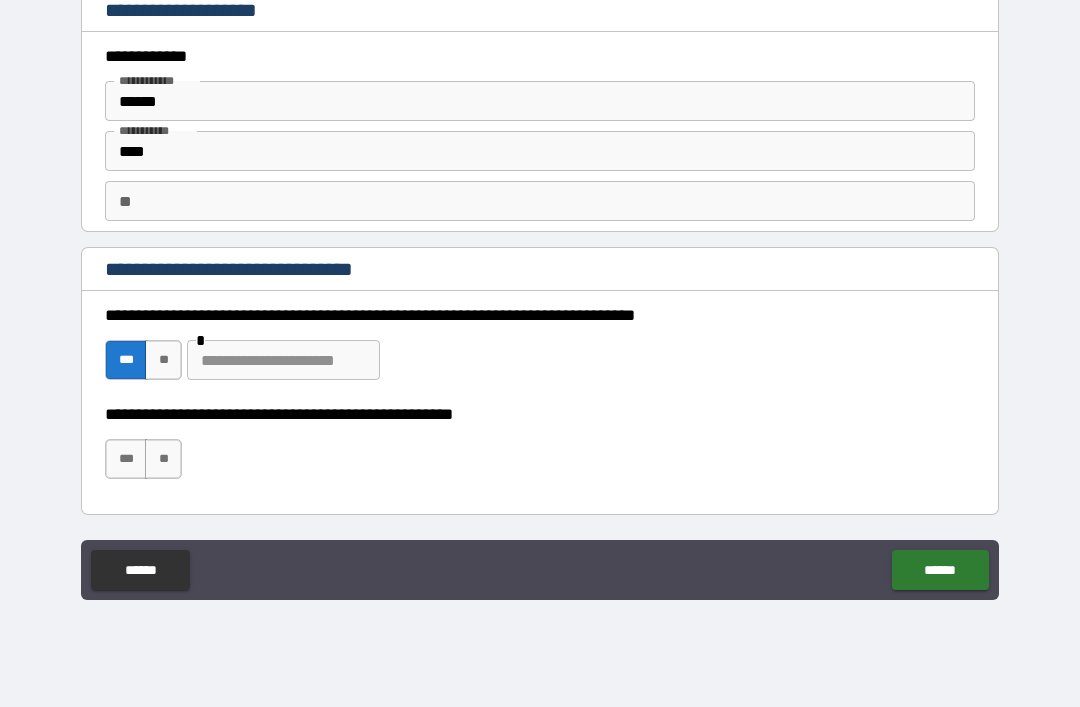 click on "***" at bounding box center (126, 459) 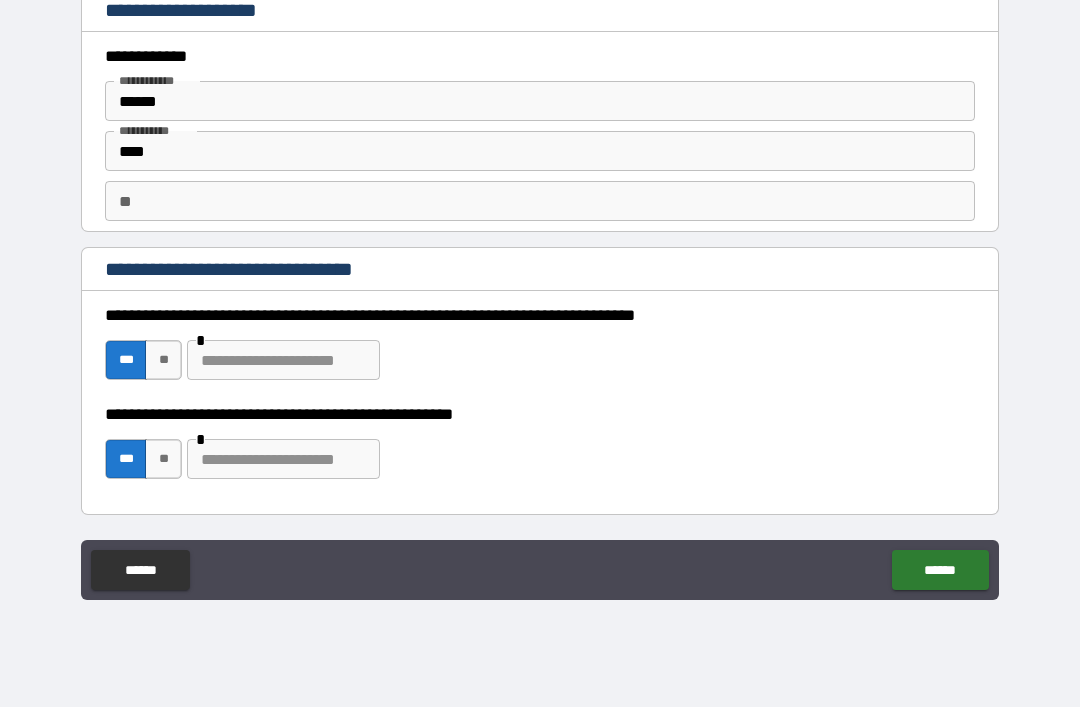click at bounding box center (283, 360) 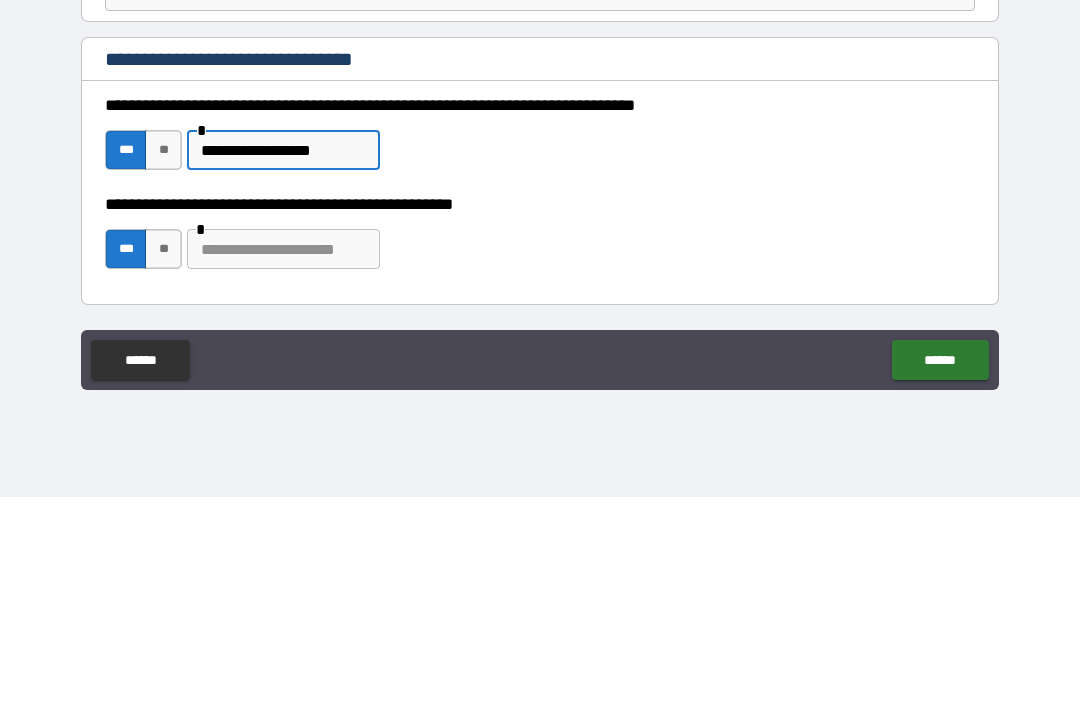 click at bounding box center (283, 459) 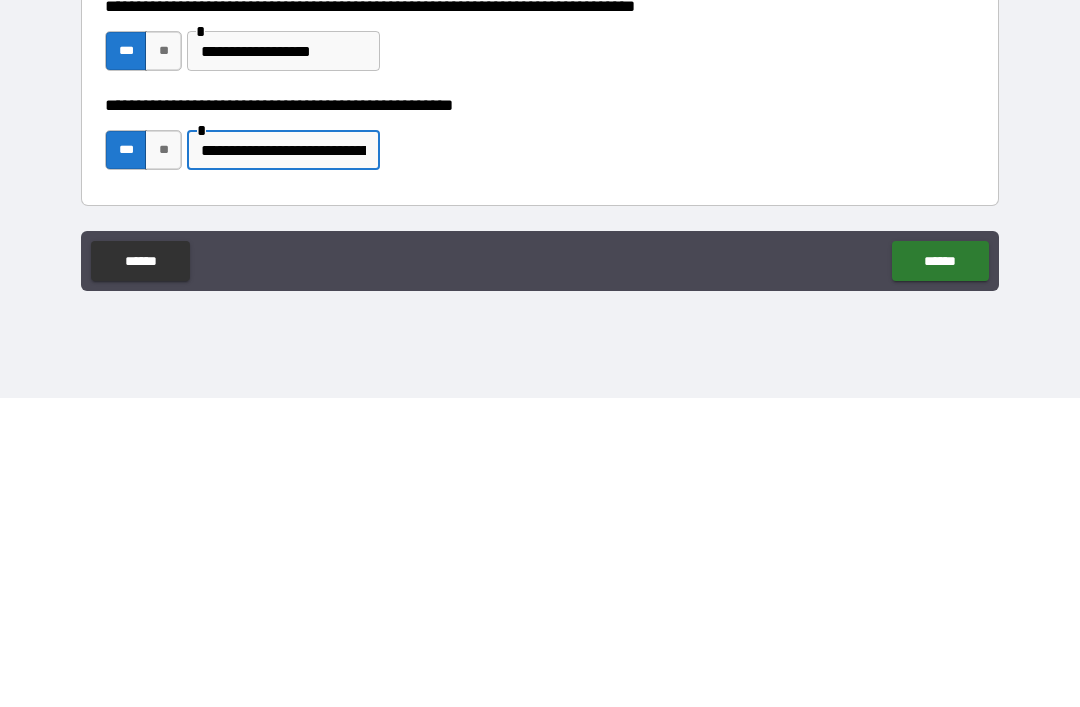 click on "******" at bounding box center (940, 570) 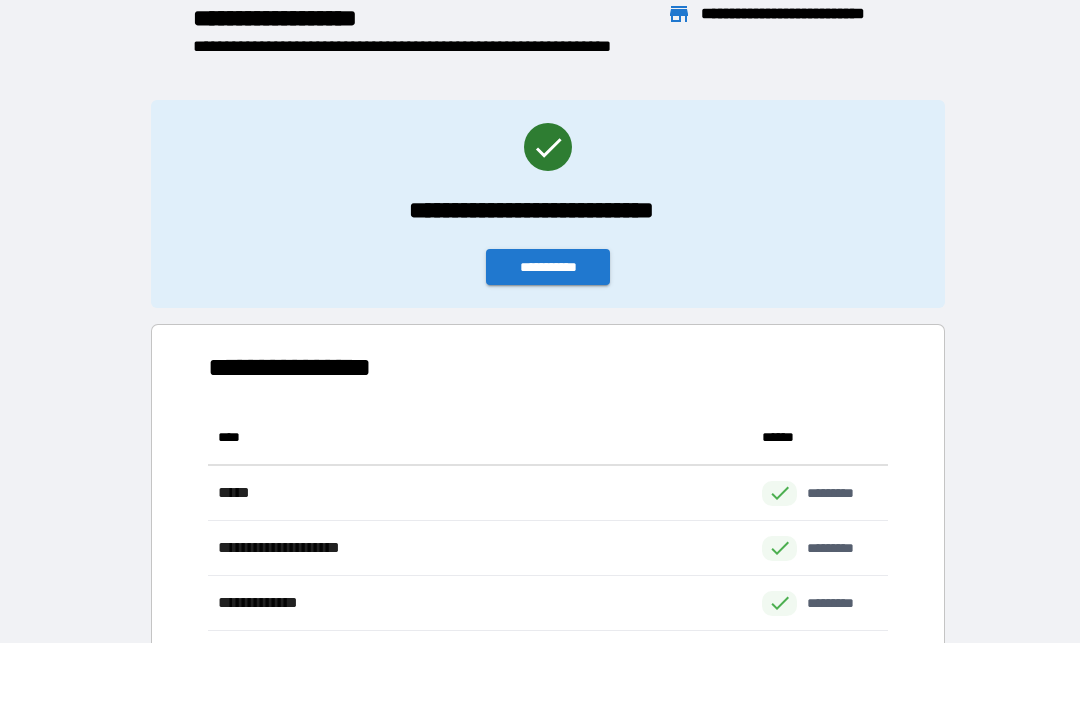 scroll, scrollTop: 1, scrollLeft: 1, axis: both 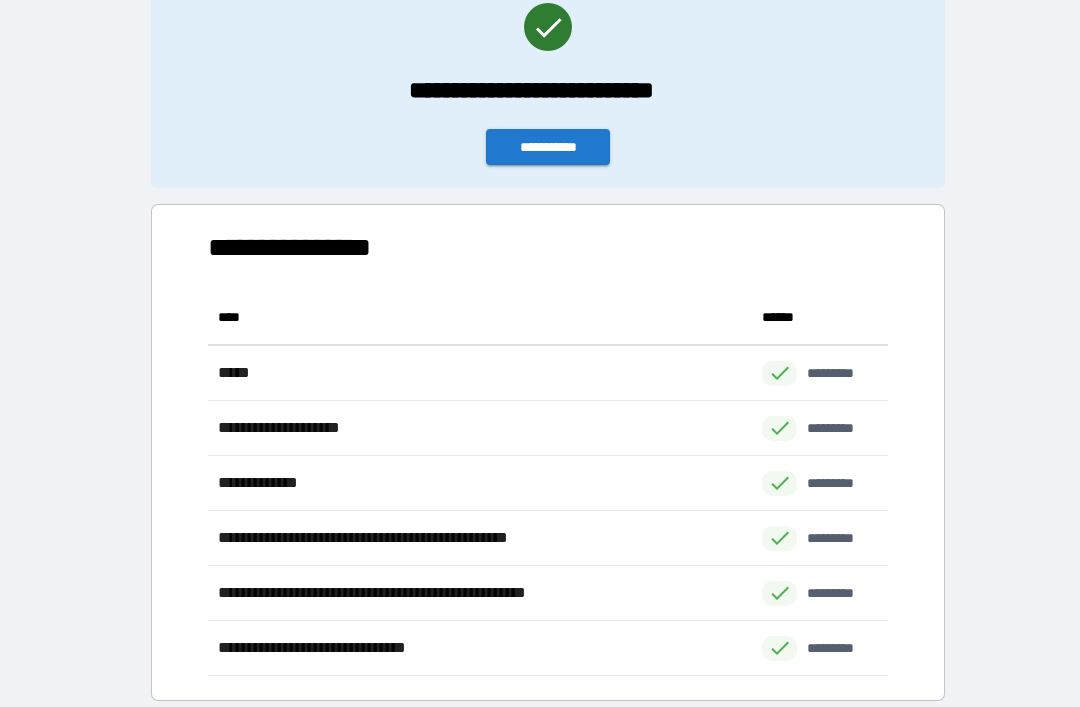 click on "**********" at bounding box center (548, 147) 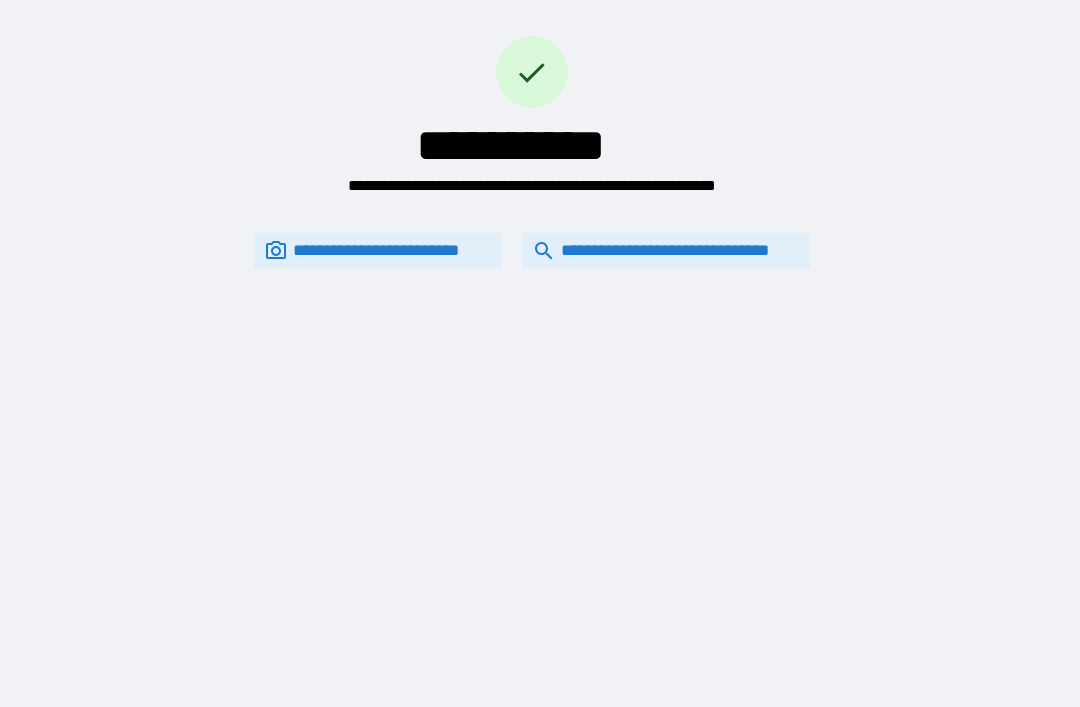 click on "**********" at bounding box center [540, 321] 